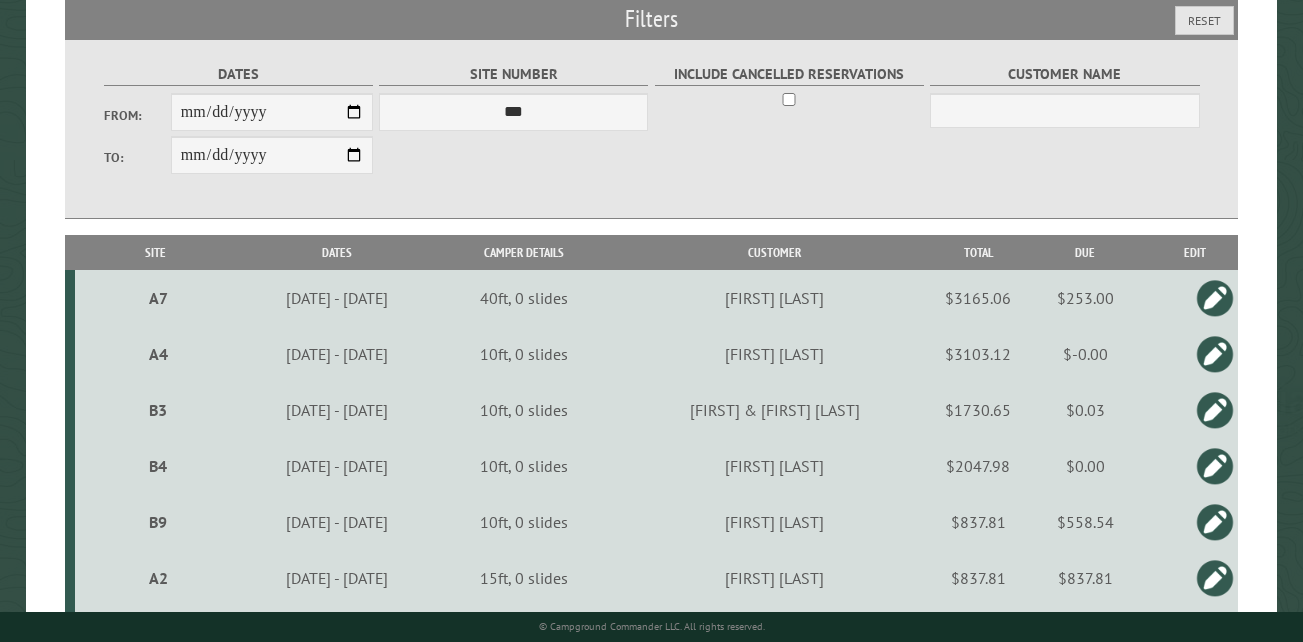 scroll, scrollTop: 0, scrollLeft: 0, axis: both 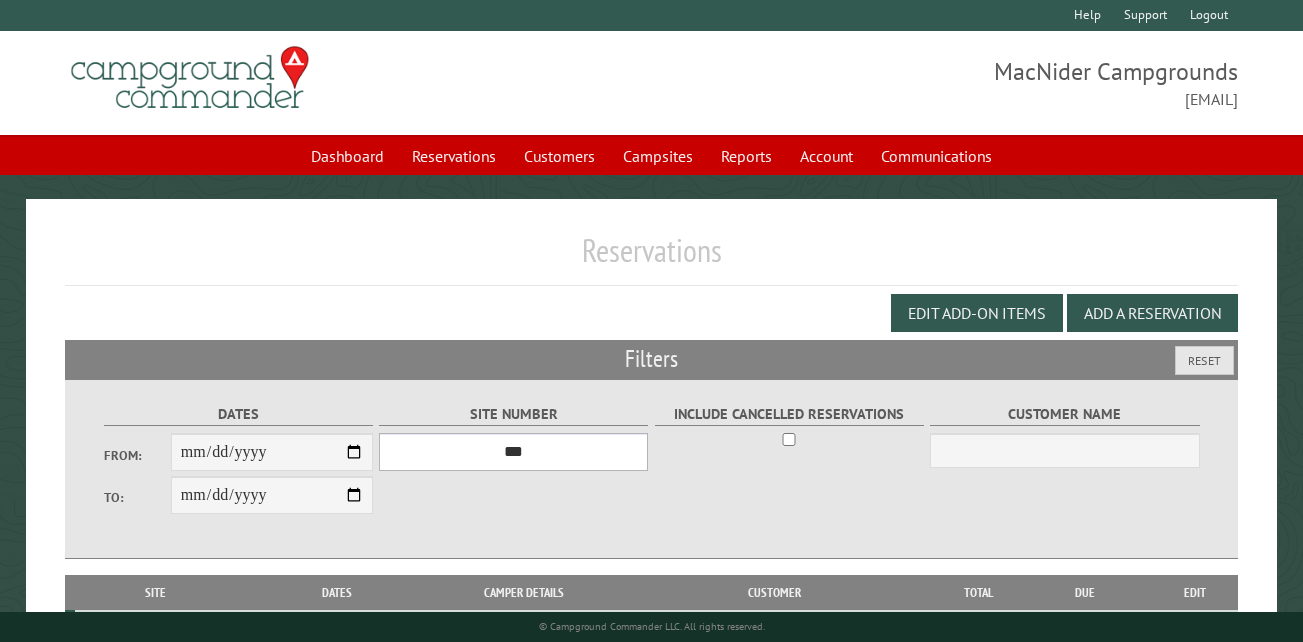 click on "*** ** ** ** ** ** ** ** ** ** *** *** *** *** ** ** ** ** ** ** ** ** ** *** *** ** ** ** ** ** ** ********* ** ** ** ** ** ** ** ** ** *** *** *** *** *** *** ** ** ** ** ** ** ** ** ** *** *** *** *** *** *** ** ** ** ** ** ** ** ** ** ** ** ** ** ** ** ** ** ** ** ** ** ** ** ** *** *** *** *** *** ***" at bounding box center [513, 452] 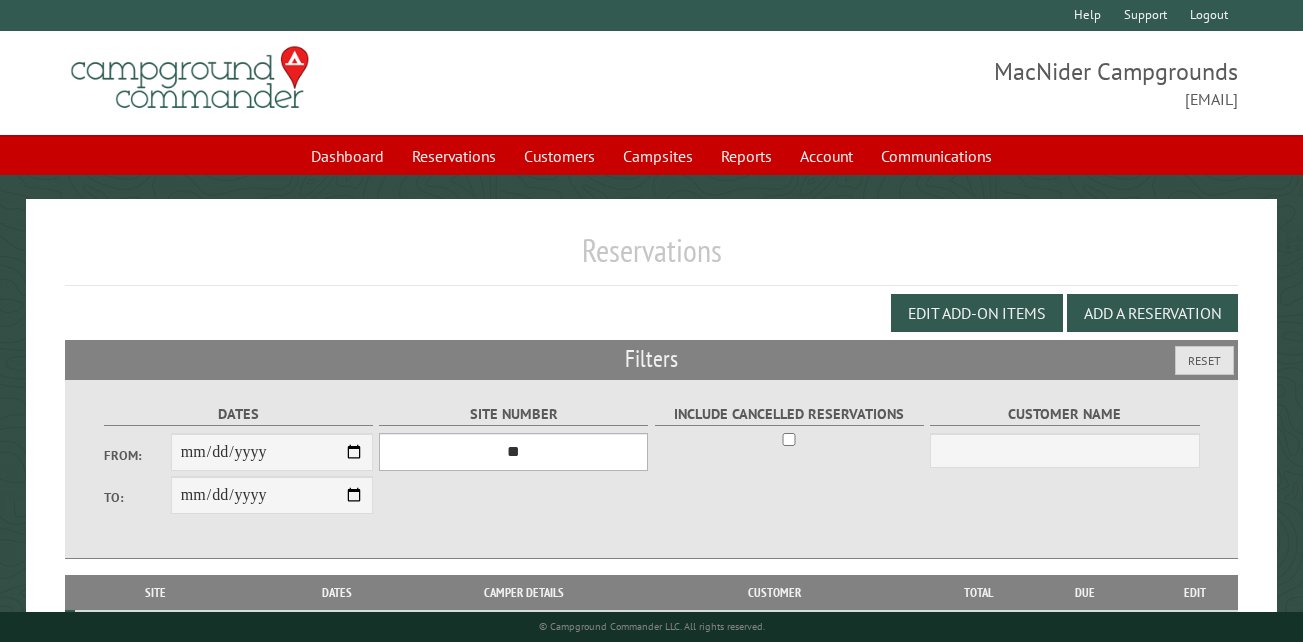 click on "*** ** ** ** ** ** ** ** ** ** *** *** *** *** ** ** ** ** ** ** ** ** ** *** *** ** ** ** ** ** ** ********* ** ** ** ** ** ** ** ** ** *** *** *** *** *** *** ** ** ** ** ** ** ** ** ** *** *** *** *** *** *** ** ** ** ** ** ** ** ** ** ** ** ** ** ** ** ** ** ** ** ** ** ** ** ** *** *** *** *** *** ***" at bounding box center [513, 452] 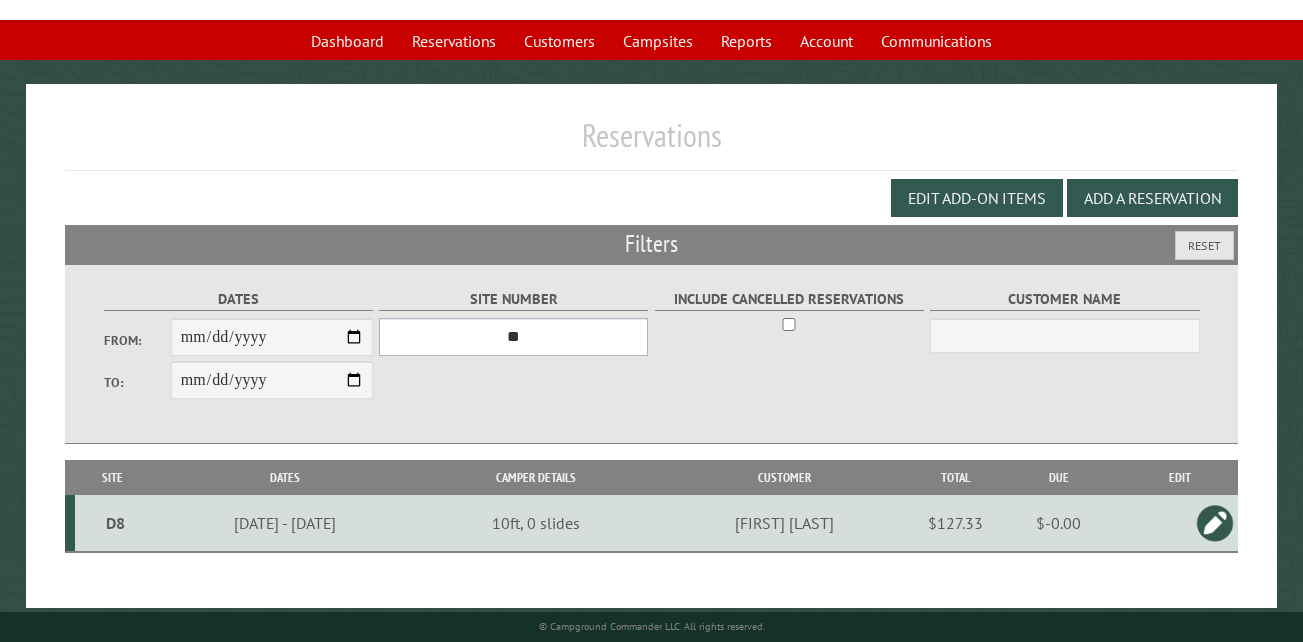 scroll, scrollTop: 133, scrollLeft: 0, axis: vertical 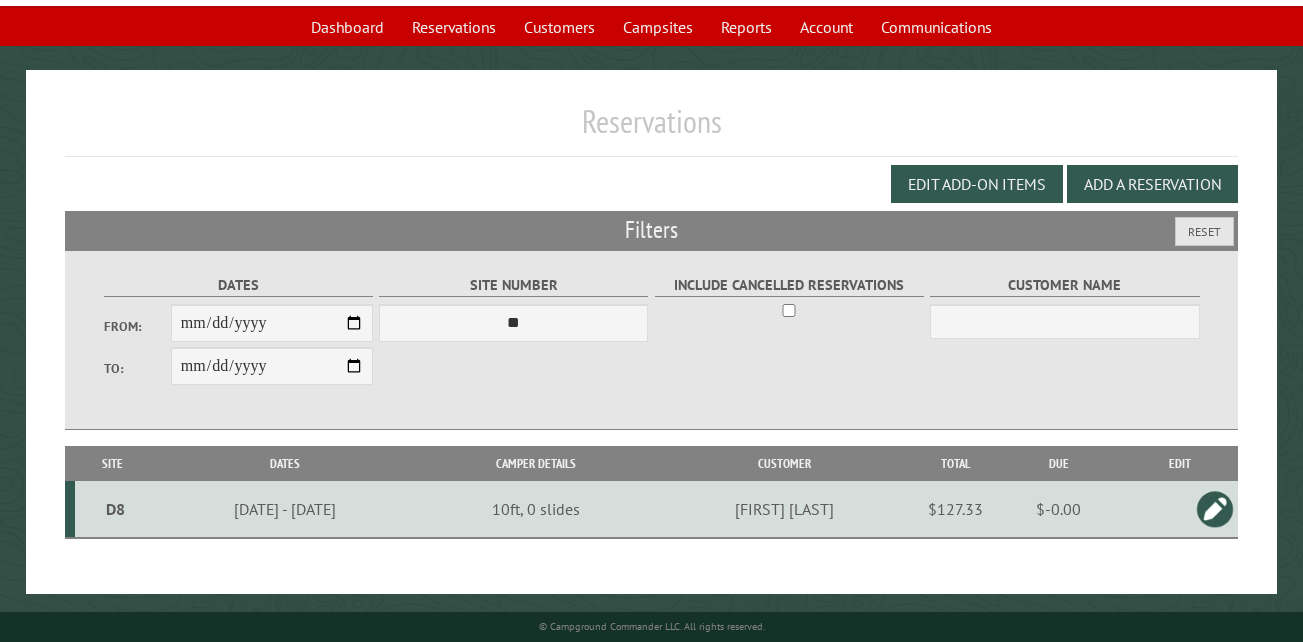 click on "D8" at bounding box center [115, 509] 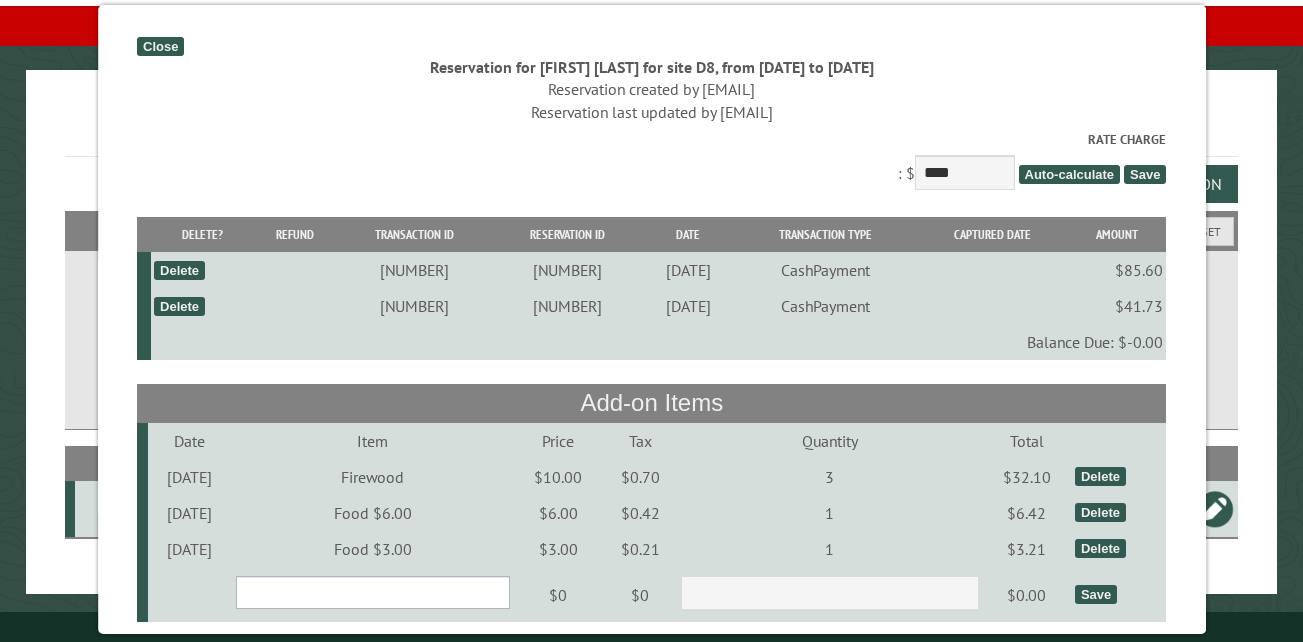 click on "**********" at bounding box center (372, 592) 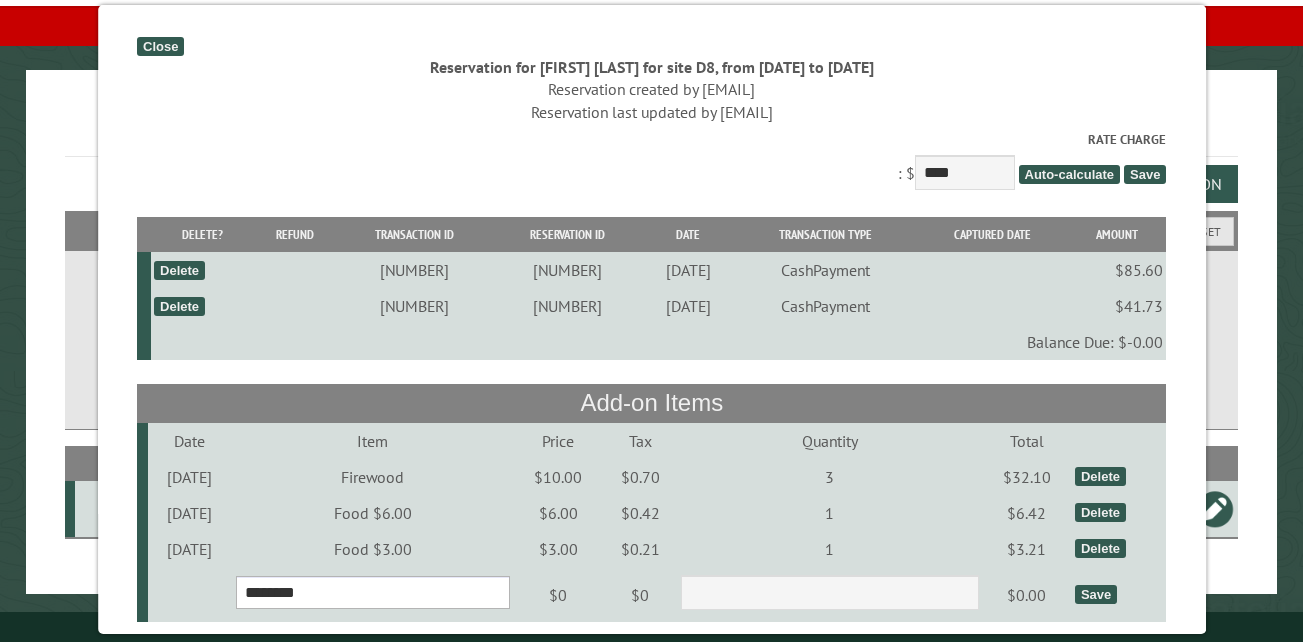 click on "**********" at bounding box center (372, 592) 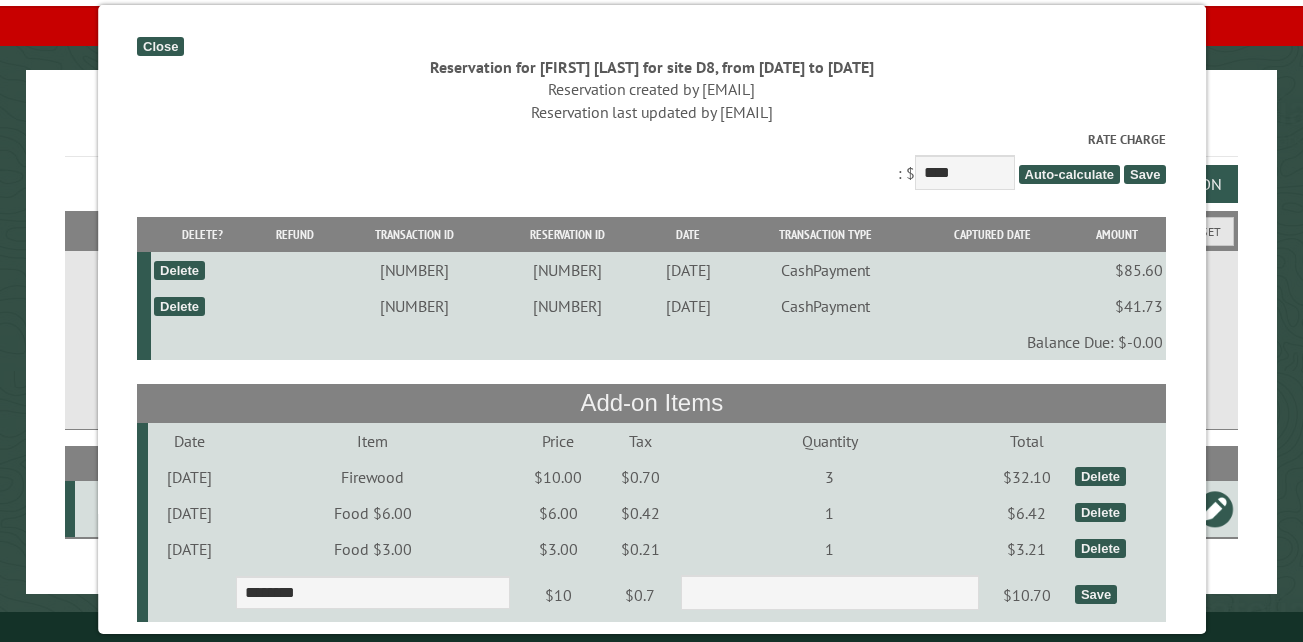click on "Save" at bounding box center [1096, 594] 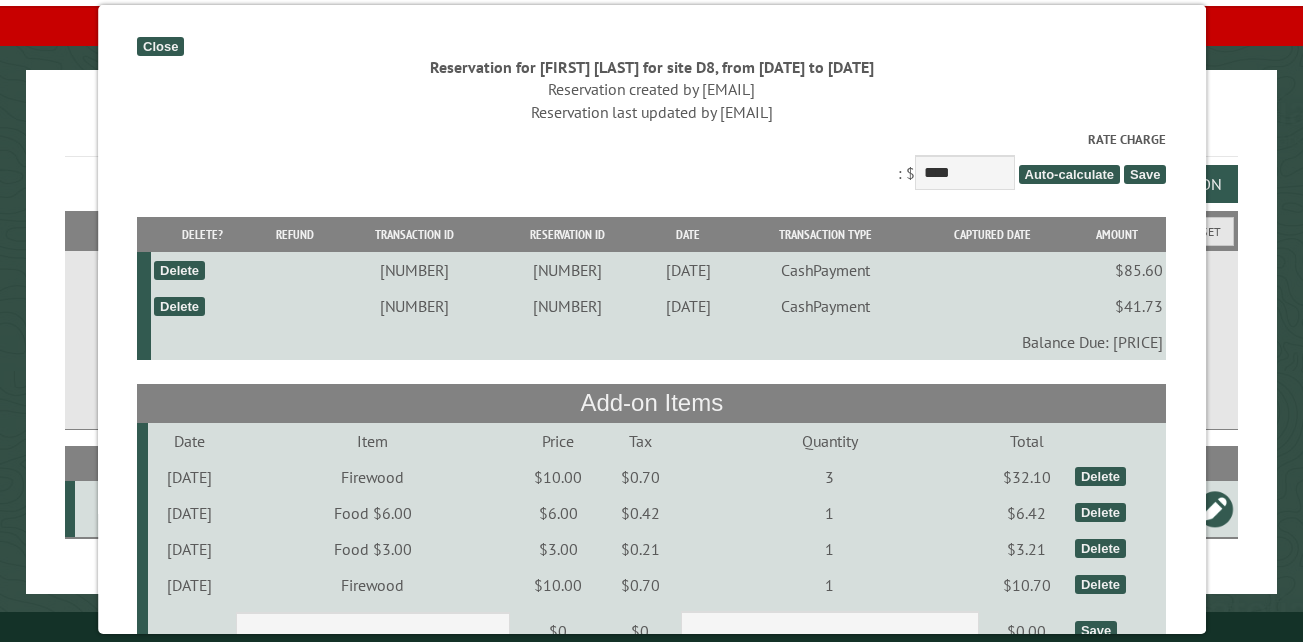 click on "**********" at bounding box center (312, 794) 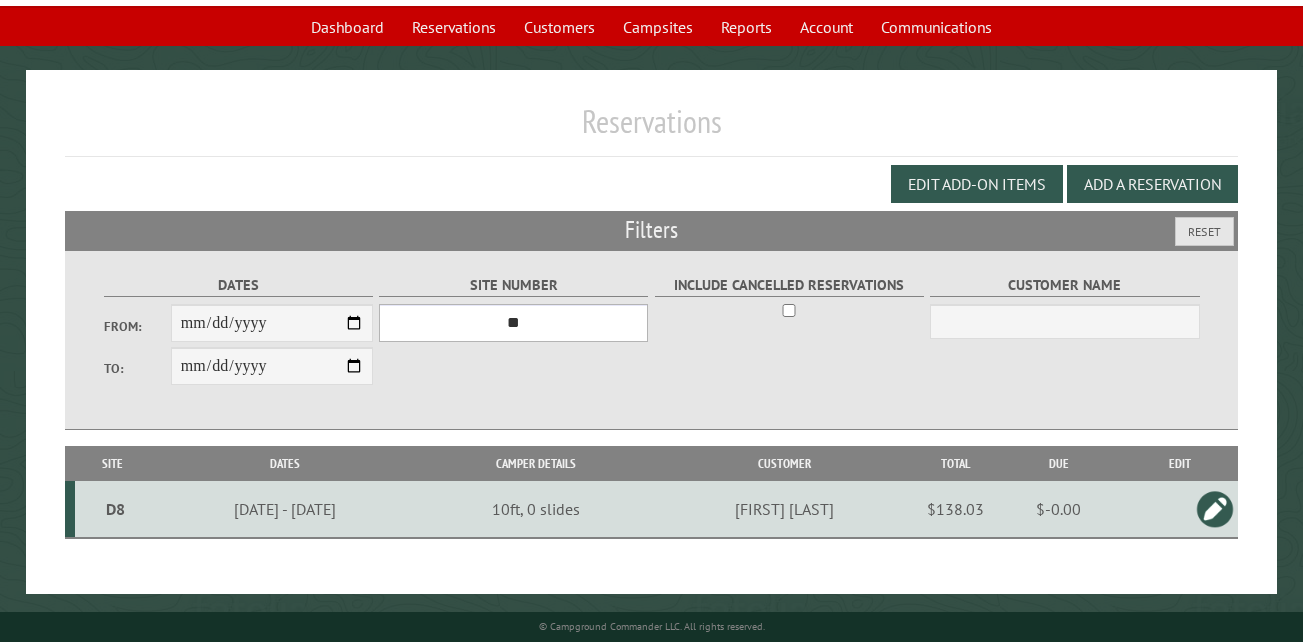 click on "*** ** ** ** ** ** ** ** ** ** *** *** *** *** ** ** ** ** ** ** ** ** ** *** *** ** ** ** ** ** ** ********* ** ** ** ** ** ** ** ** ** *** *** *** *** *** *** ** ** ** ** ** ** ** ** ** *** *** *** *** *** *** ** ** ** ** ** ** ** ** ** ** ** ** ** ** ** ** ** ** ** ** ** ** ** ** *** *** *** *** *** ***" at bounding box center [513, 323] 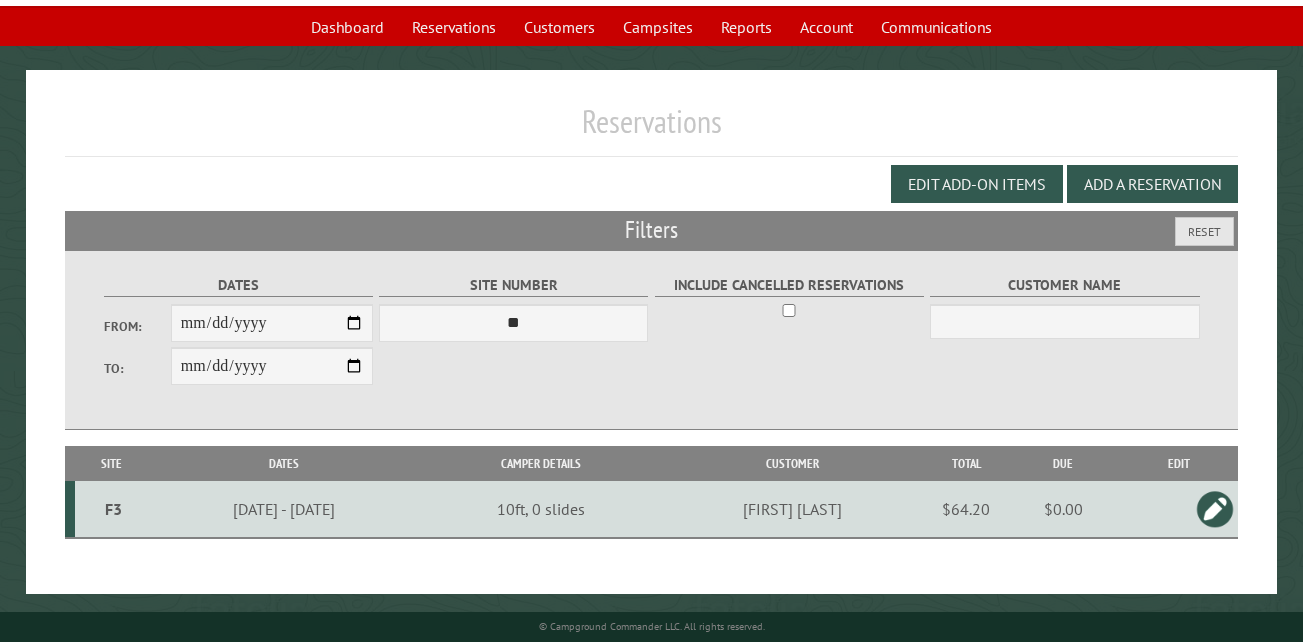 click at bounding box center (1215, 509) 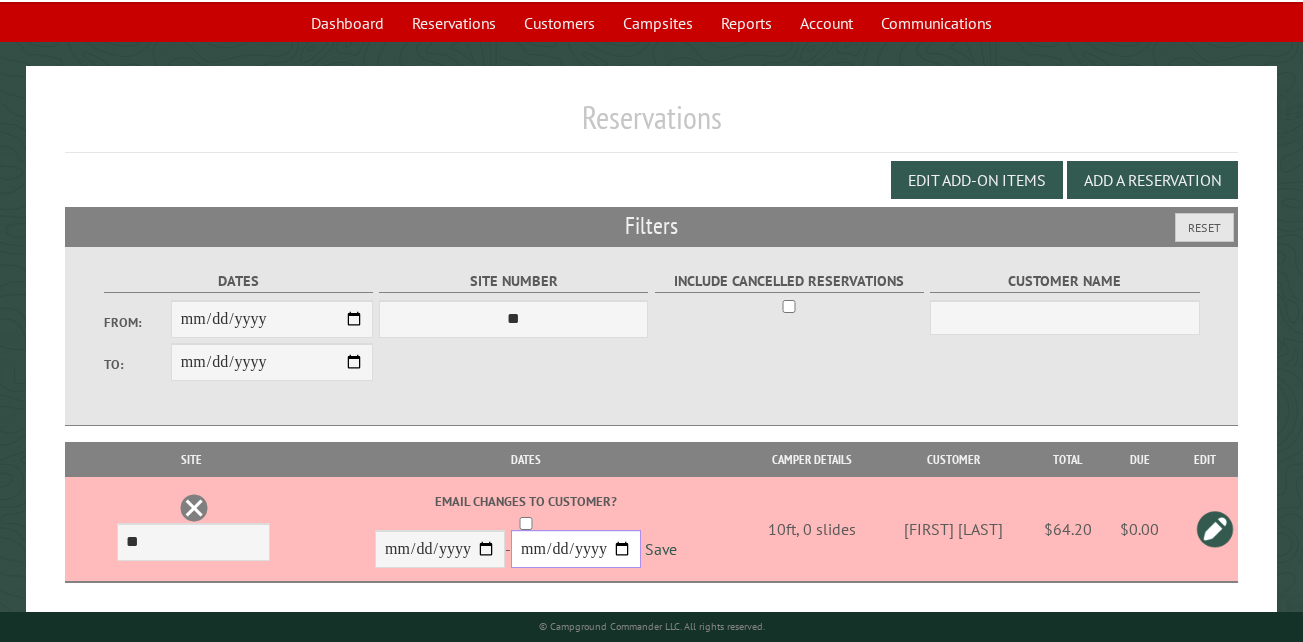 click on "**********" at bounding box center [576, 549] 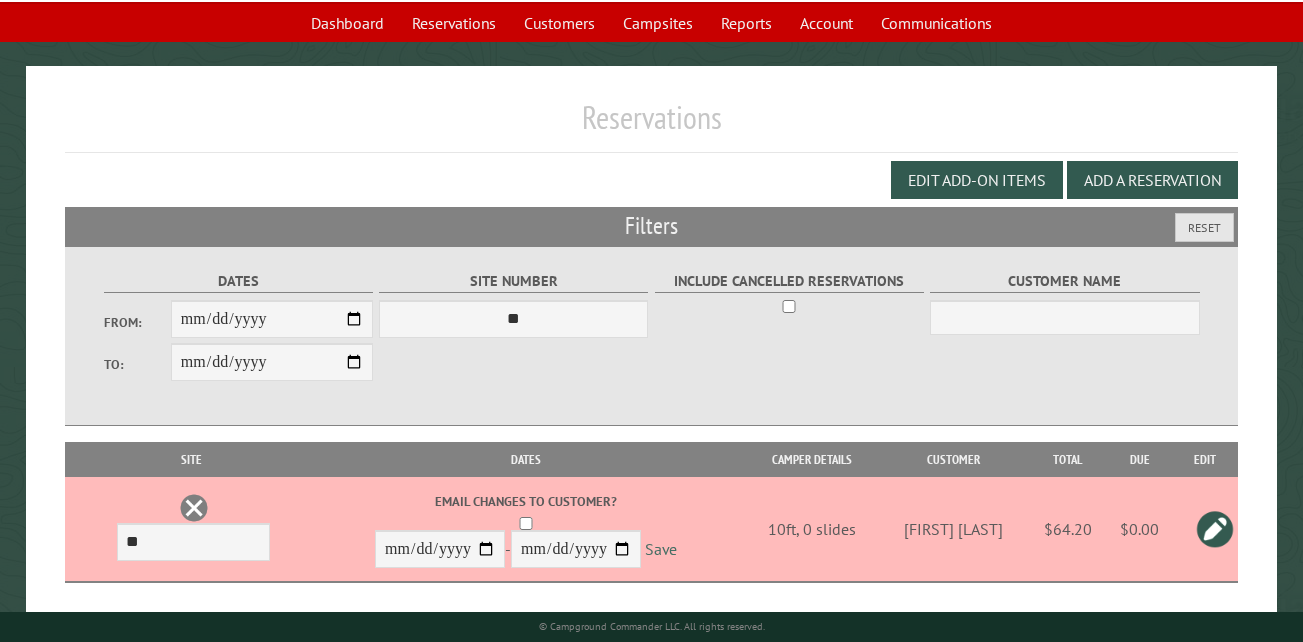 click on "Save" at bounding box center (661, 550) 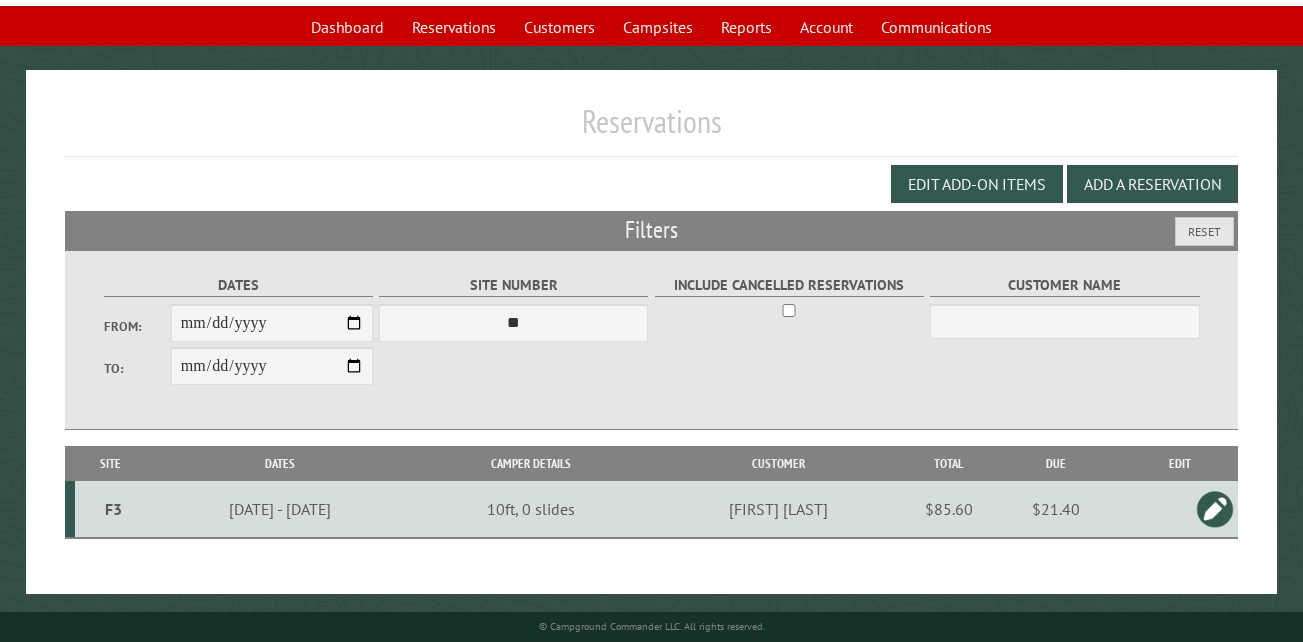 click on "F3" at bounding box center (113, 509) 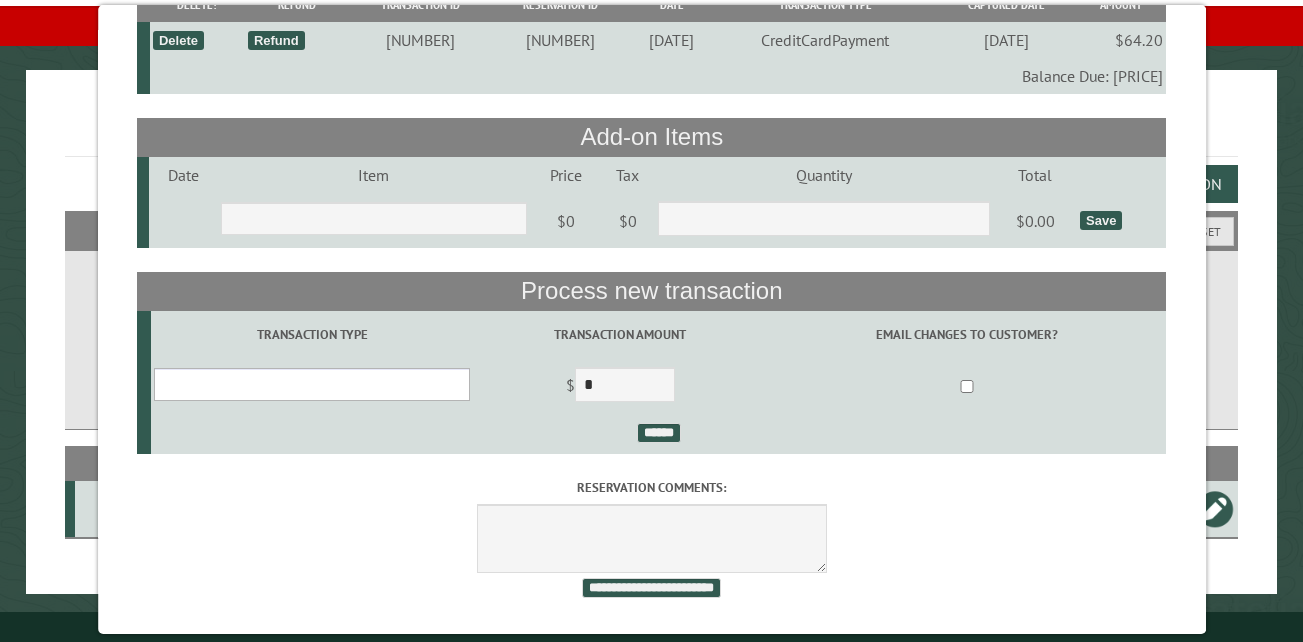 click on "**********" at bounding box center (312, 384) 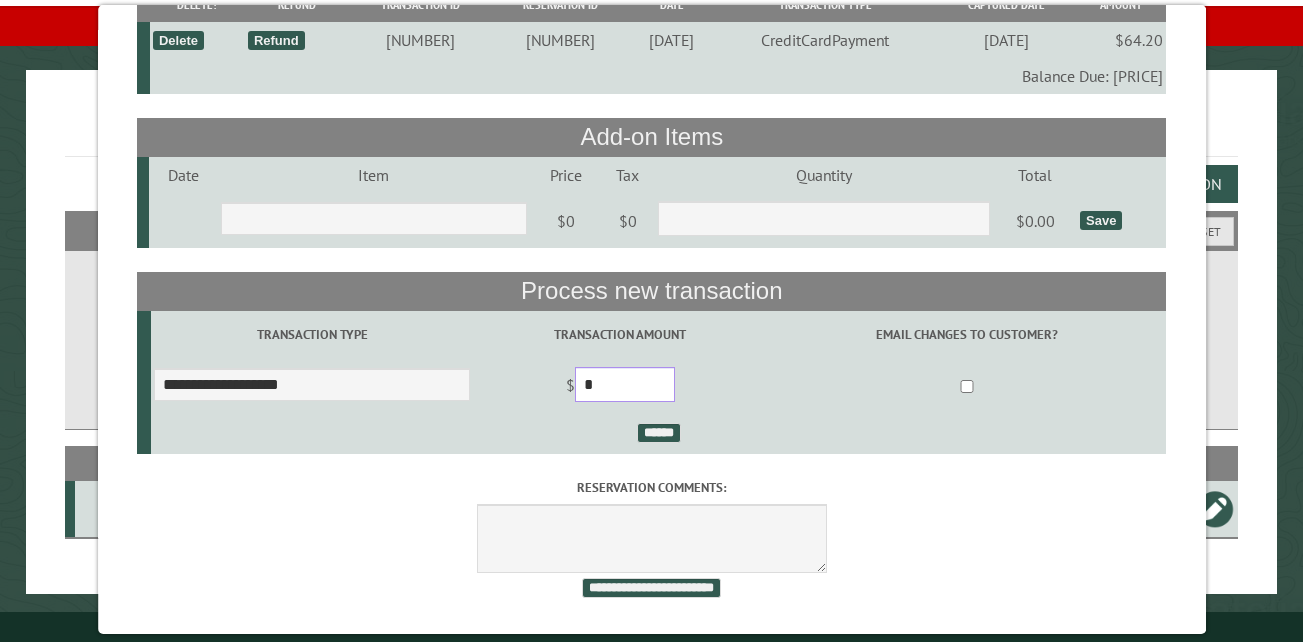 drag, startPoint x: 594, startPoint y: 381, endPoint x: 584, endPoint y: 379, distance: 10.198039 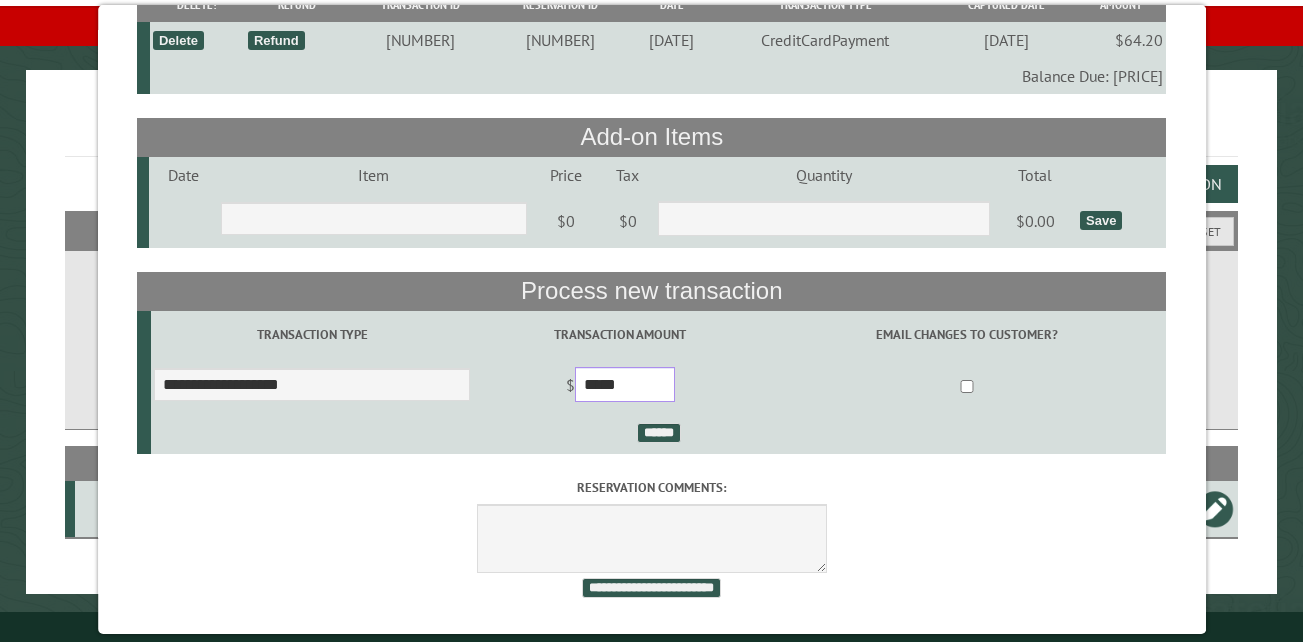 type on "*****" 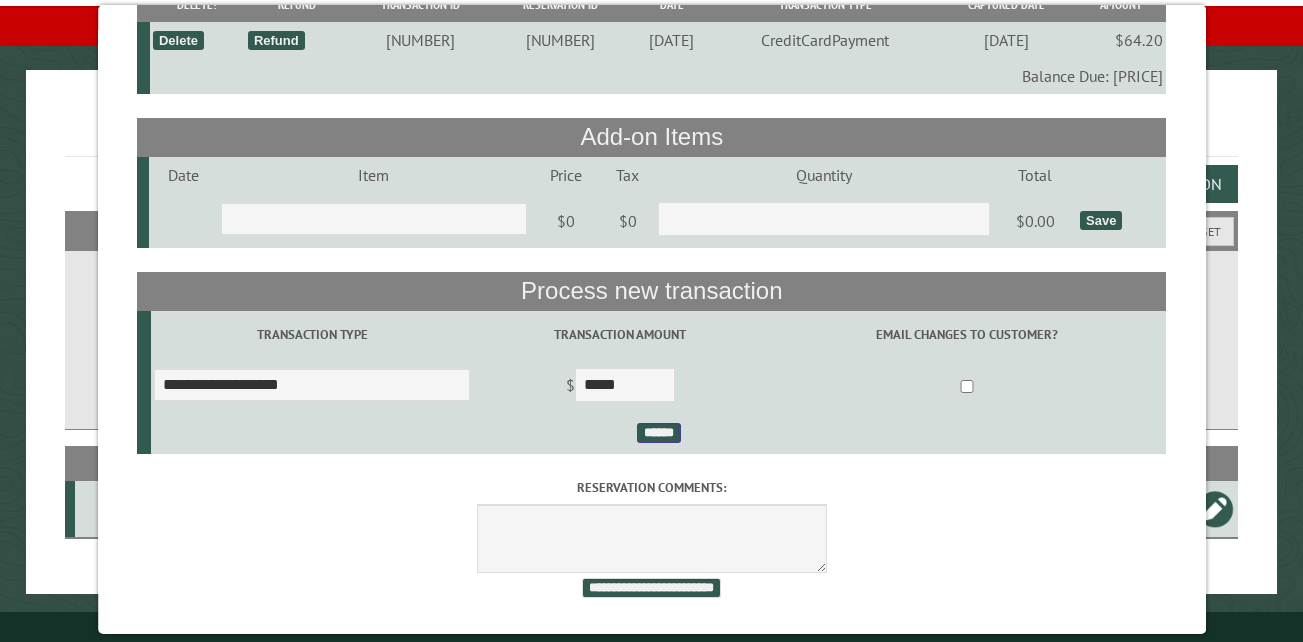 click on "******" at bounding box center [658, 433] 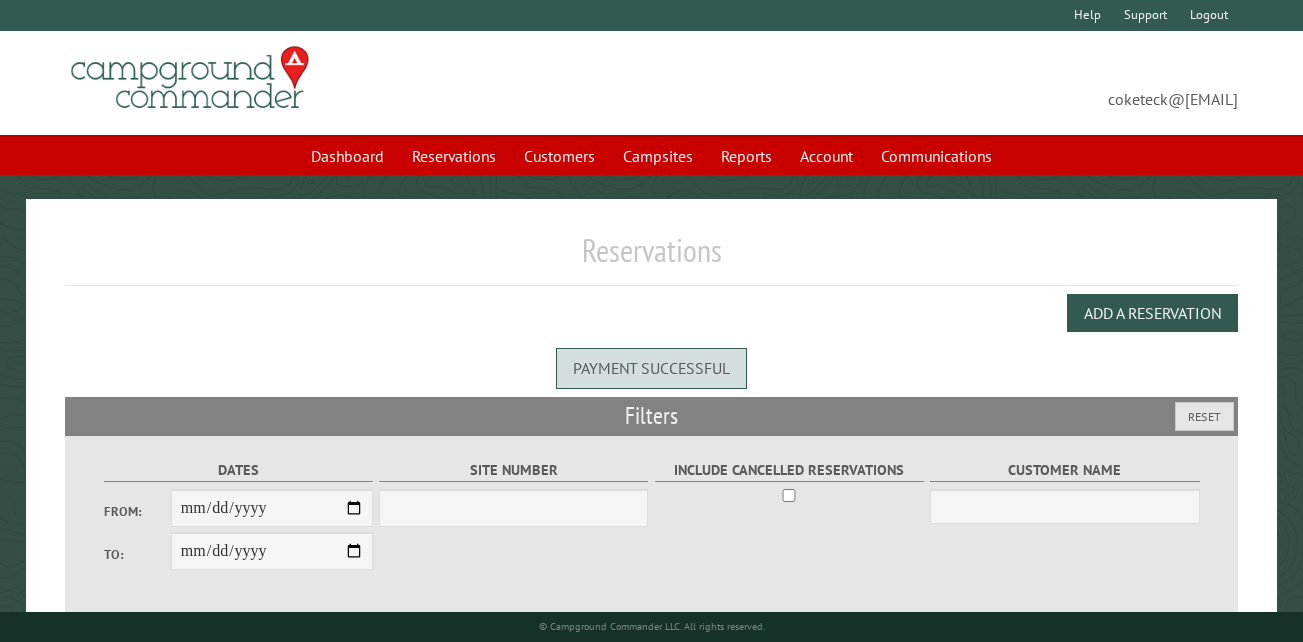 scroll, scrollTop: 0, scrollLeft: 0, axis: both 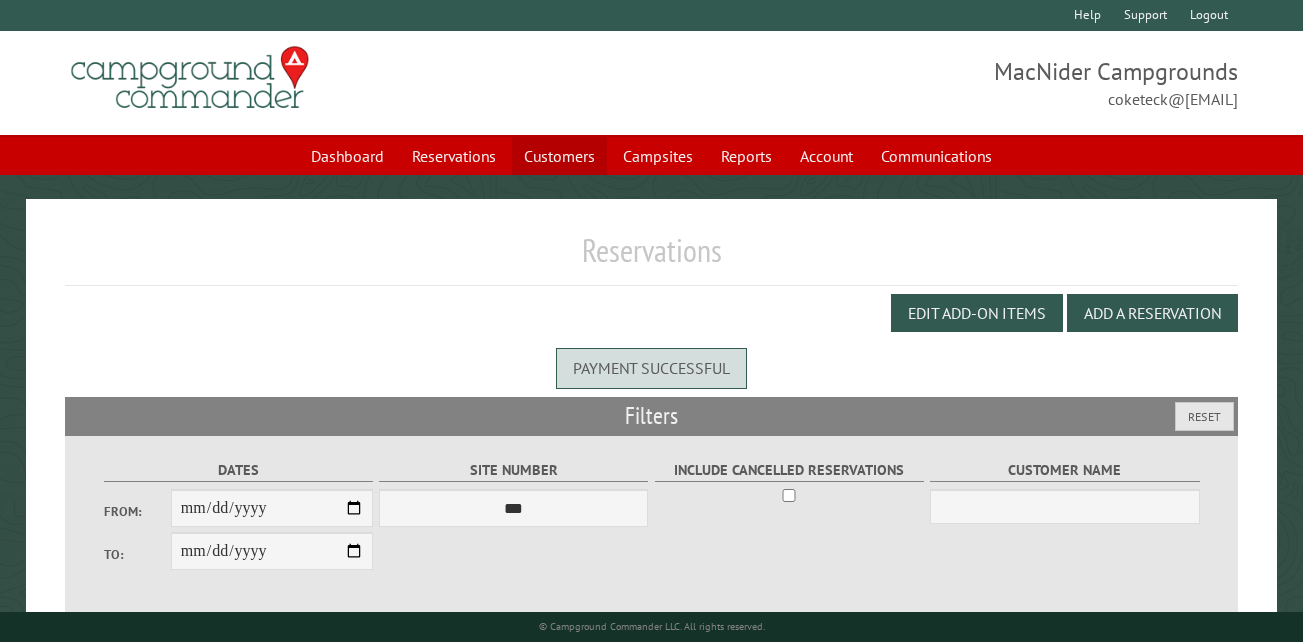 click on "Customers" at bounding box center [559, 156] 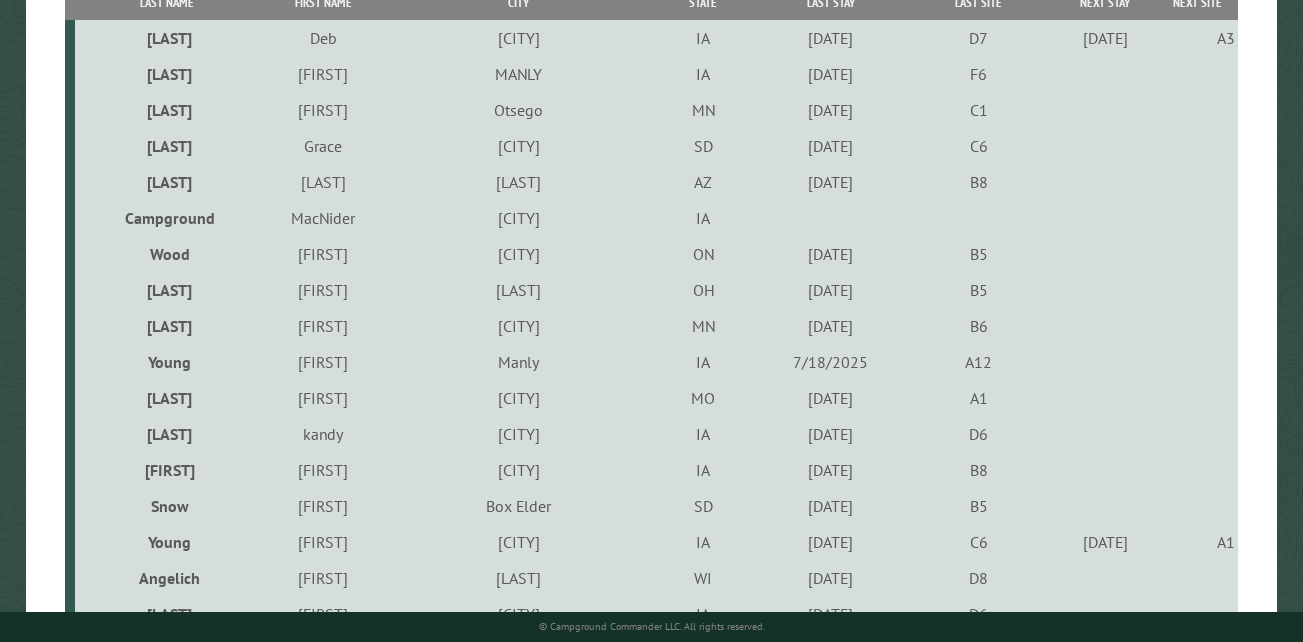 scroll, scrollTop: 0, scrollLeft: 0, axis: both 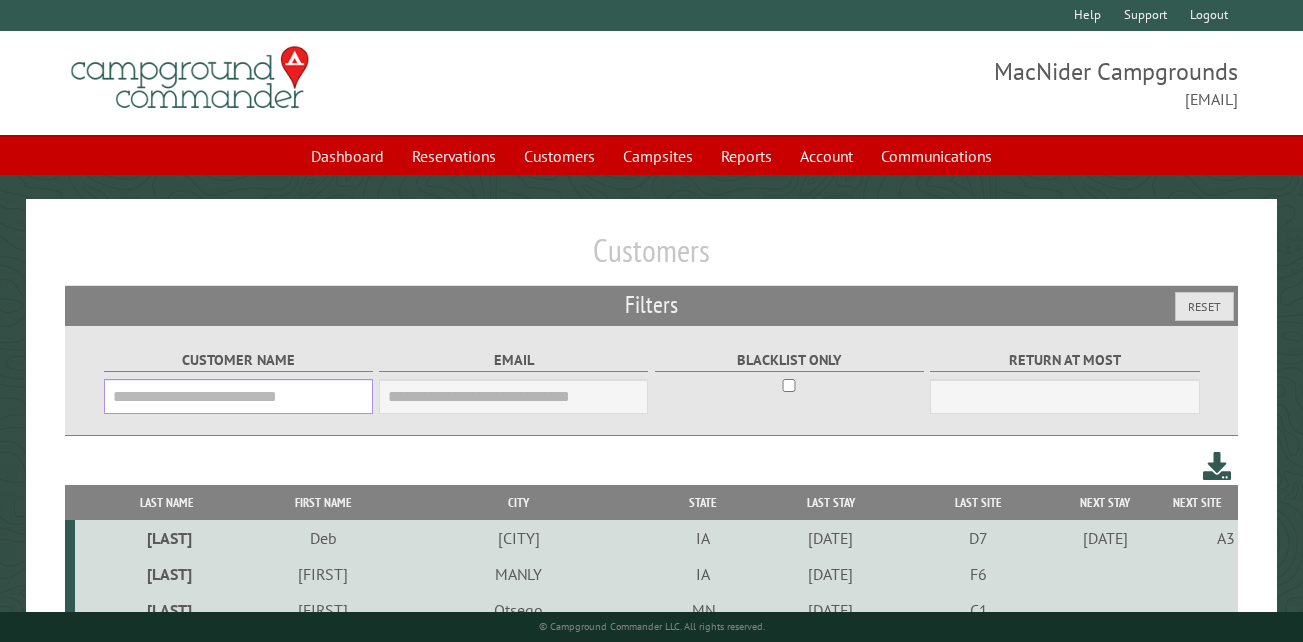 click on "Customer Name" at bounding box center [238, 396] 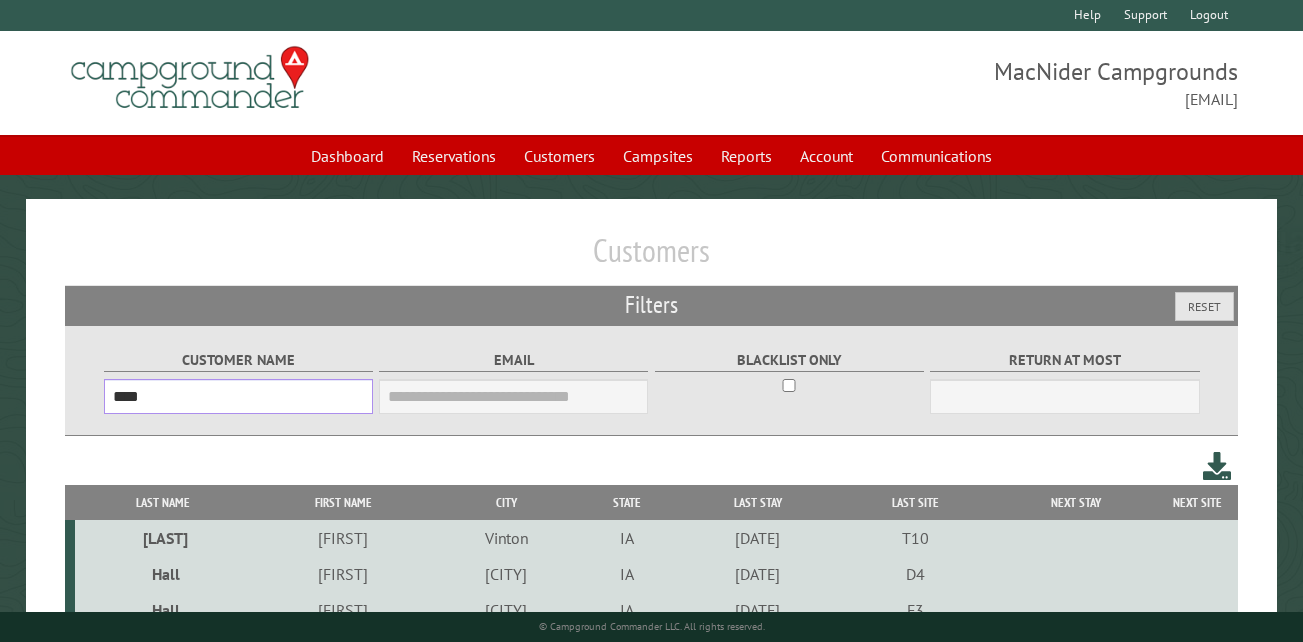 type on "****" 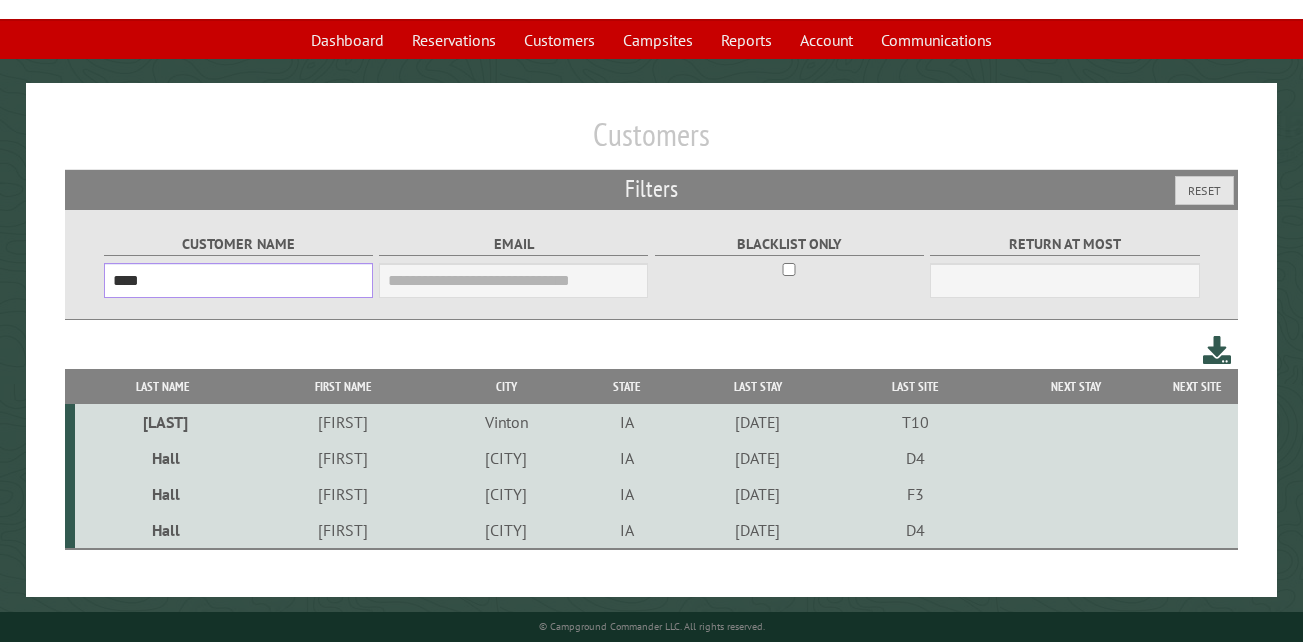 scroll, scrollTop: 119, scrollLeft: 0, axis: vertical 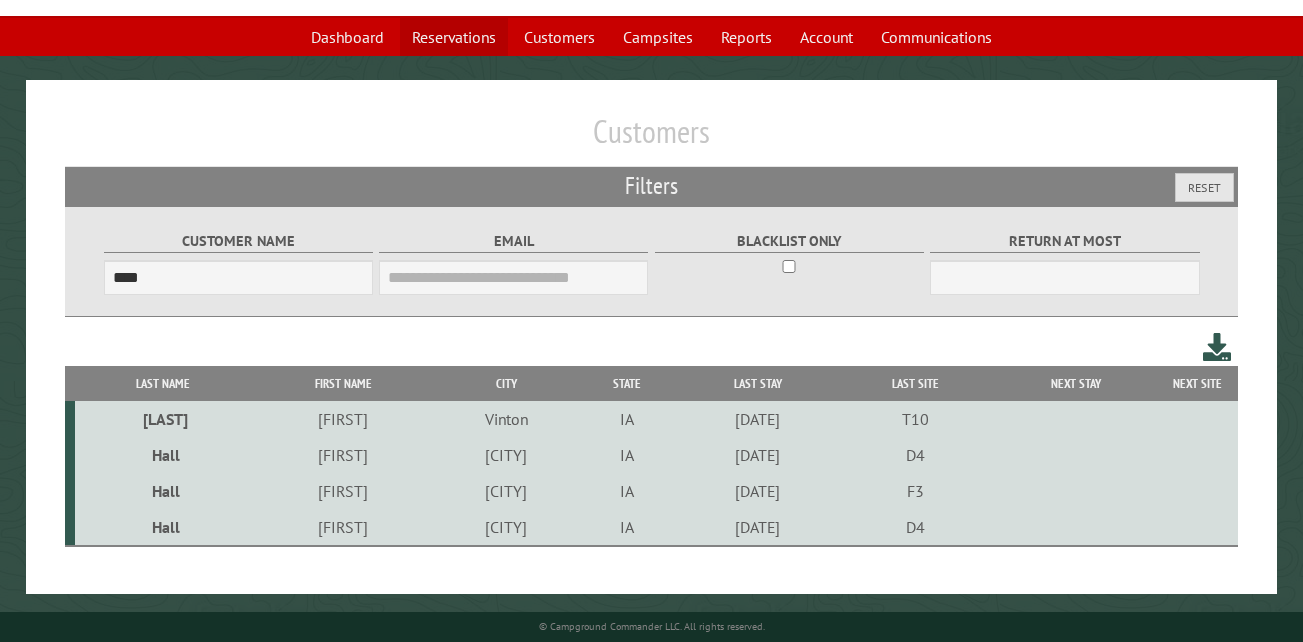 click on "Reservations" at bounding box center [454, 37] 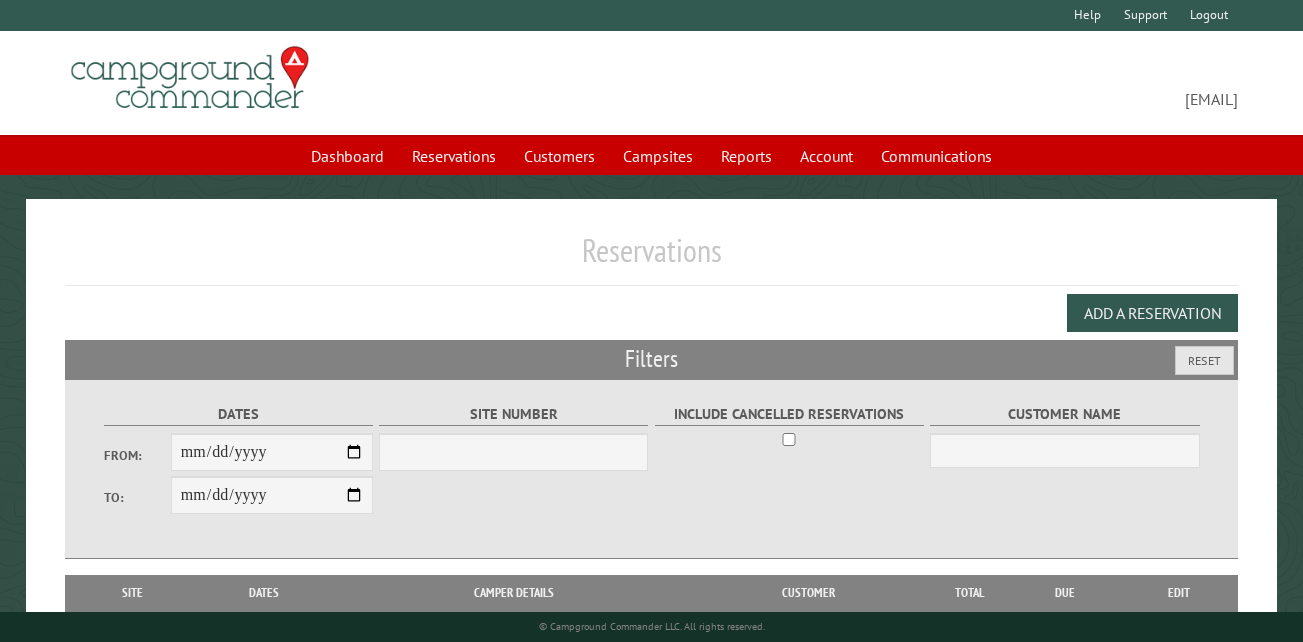scroll, scrollTop: 0, scrollLeft: 0, axis: both 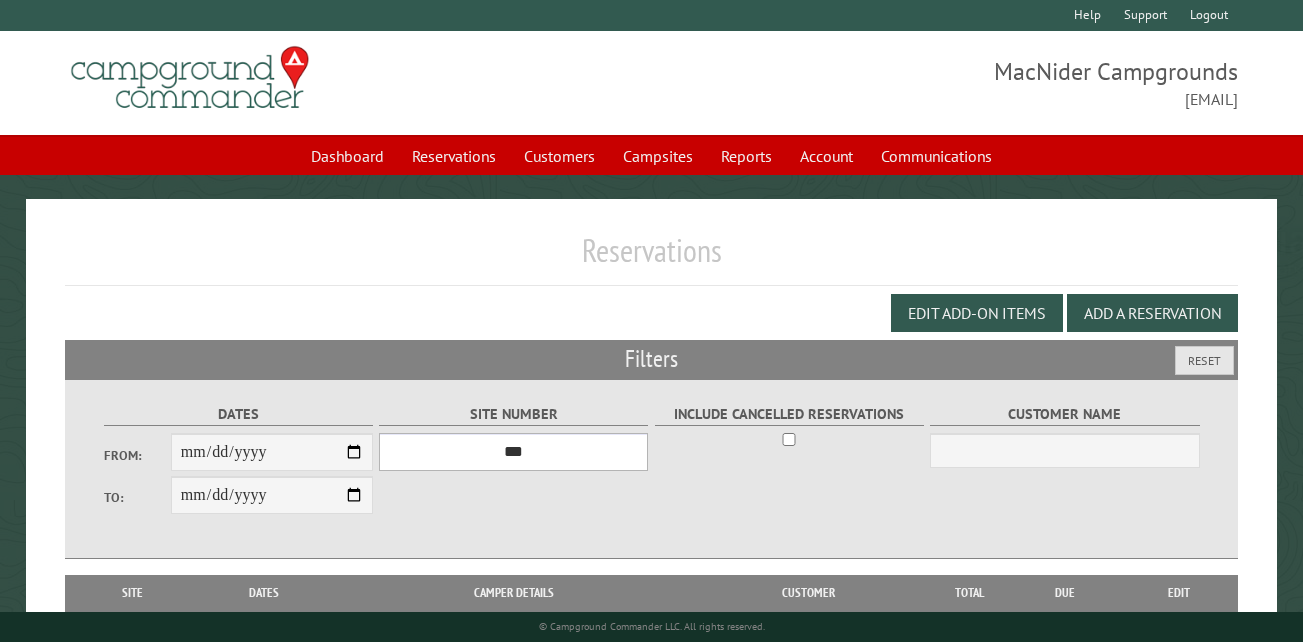 click on "*** ** ** ** ** ** ** ** ** ** *** *** *** *** ** ** ** ** ** ** ** ** ** *** *** ** ** ** ** ** ** ********* ** ** ** ** ** ** ** ** ** *** *** *** *** *** *** ** ** ** ** ** ** ** ** ** *** *** *** *** *** *** ** ** ** ** ** ** ** ** ** ** ** ** ** ** ** ** ** ** ** ** ** ** ** ** *** *** *** *** *** ***" at bounding box center (513, 452) 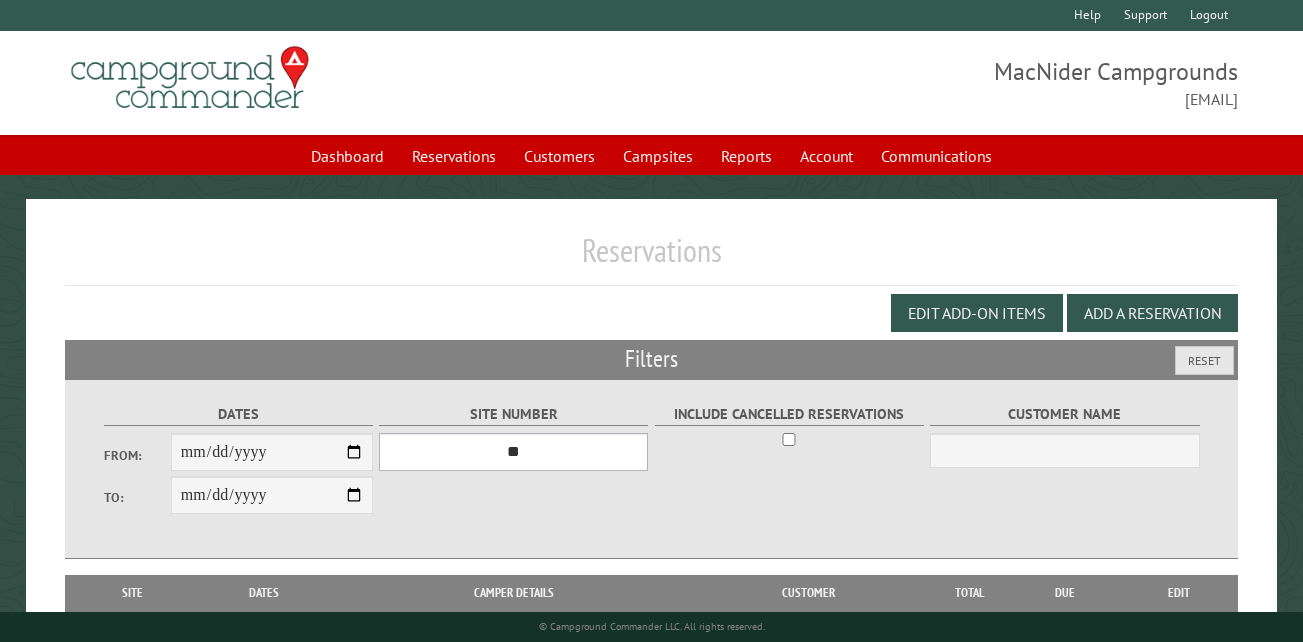 click on "*** ** ** ** ** ** ** ** ** ** *** *** *** *** ** ** ** ** ** ** ** ** ** *** *** ** ** ** ** ** ** ********* ** ** ** ** ** ** ** ** ** *** *** *** *** *** *** ** ** ** ** ** ** ** ** ** *** *** *** *** *** *** ** ** ** ** ** ** ** ** ** ** ** ** ** ** ** ** ** ** ** ** ** ** ** ** *** *** *** *** *** ***" at bounding box center [513, 452] 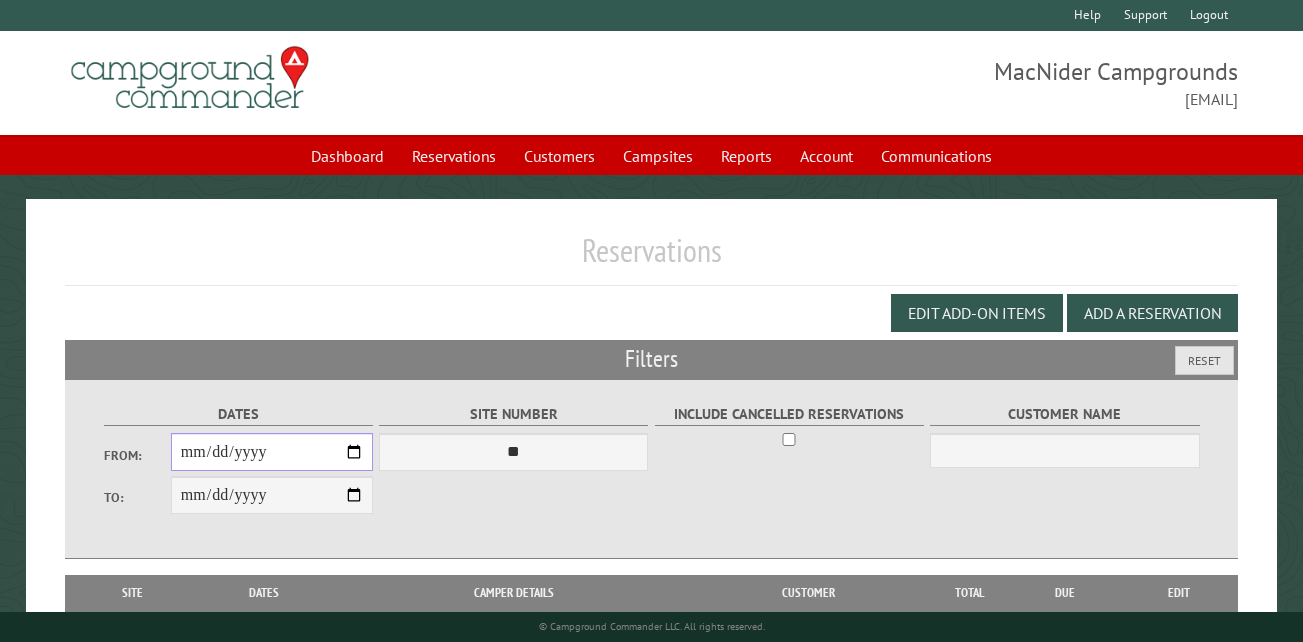 click on "From:" at bounding box center (272, 452) 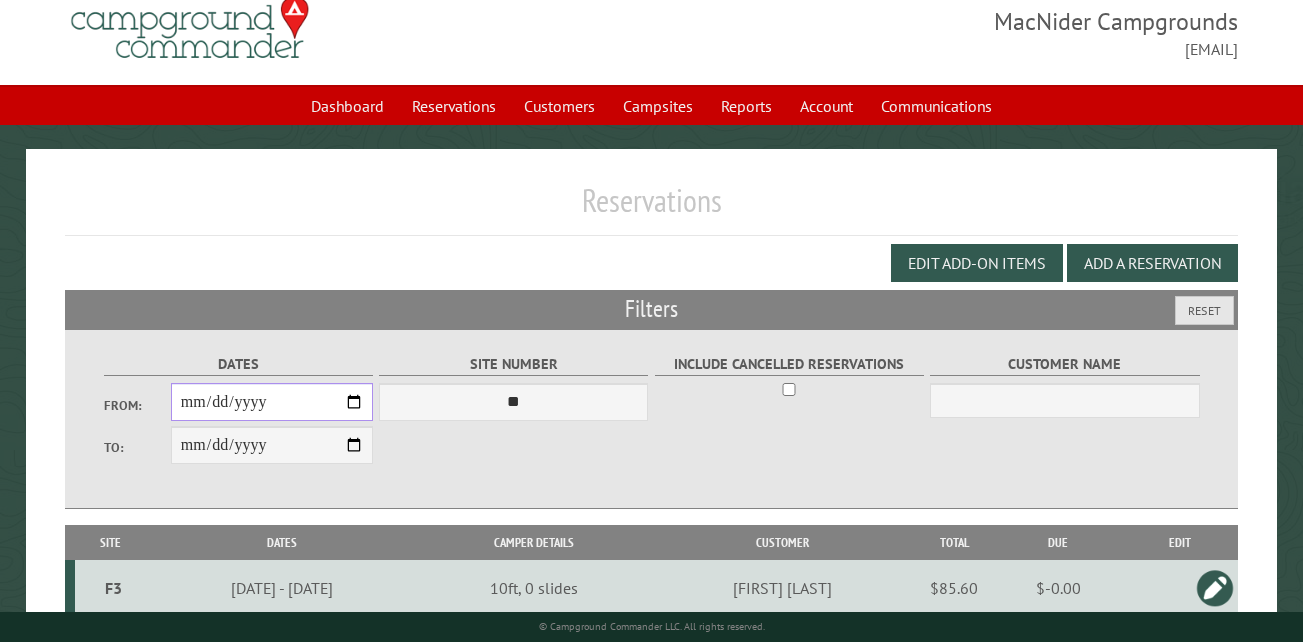 scroll, scrollTop: 133, scrollLeft: 0, axis: vertical 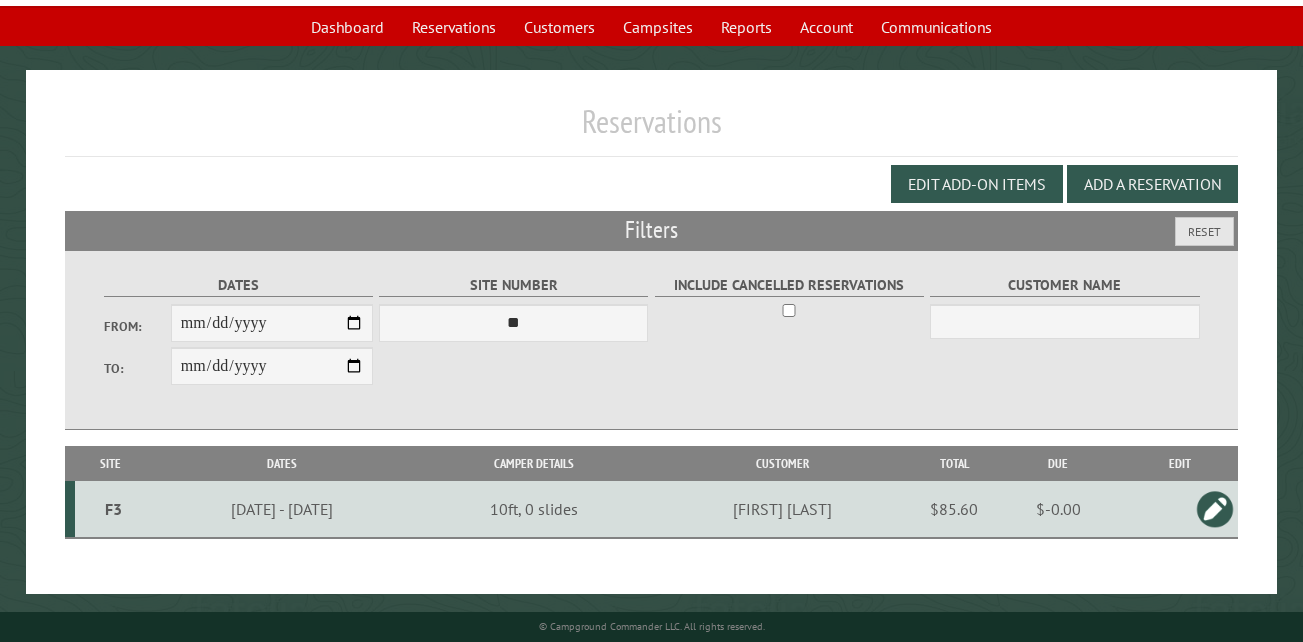 click on "F3" at bounding box center [113, 509] 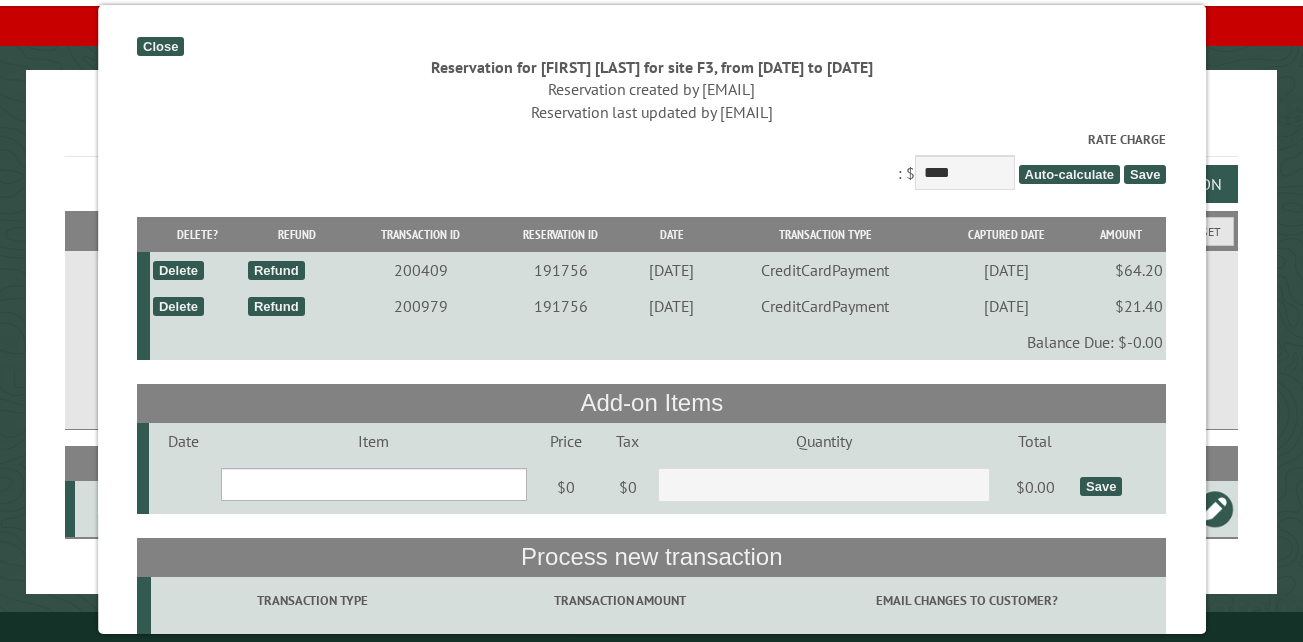 click on "**********" at bounding box center [373, 484] 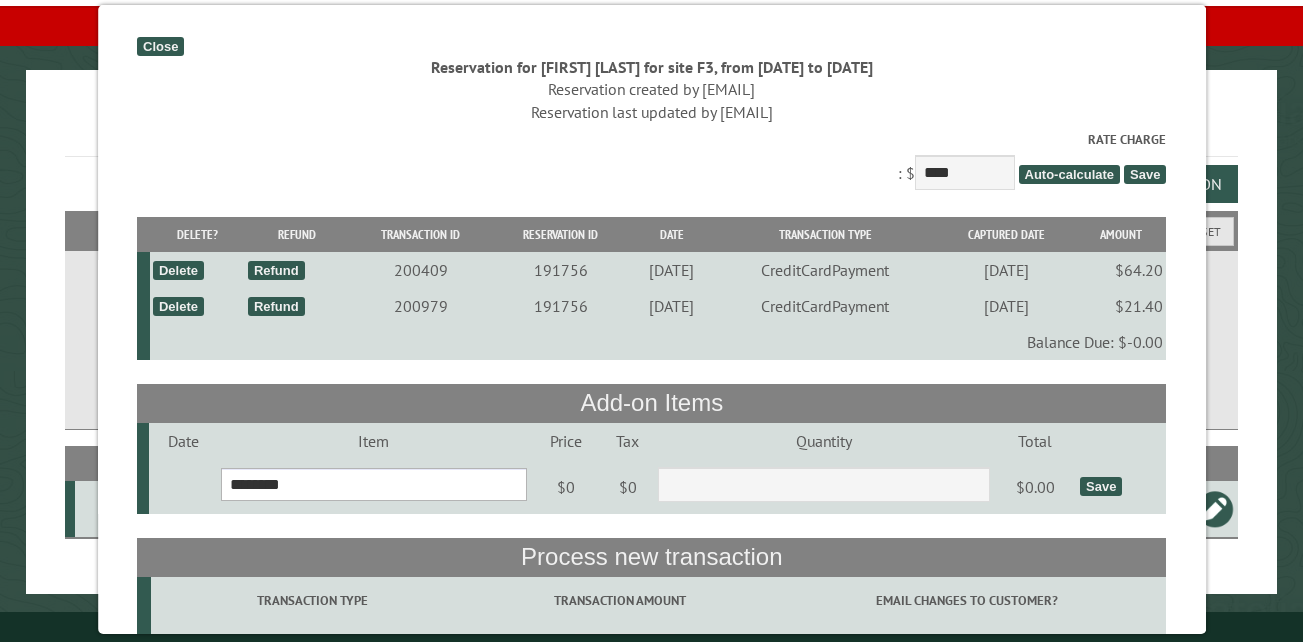 click on "**********" at bounding box center (373, 484) 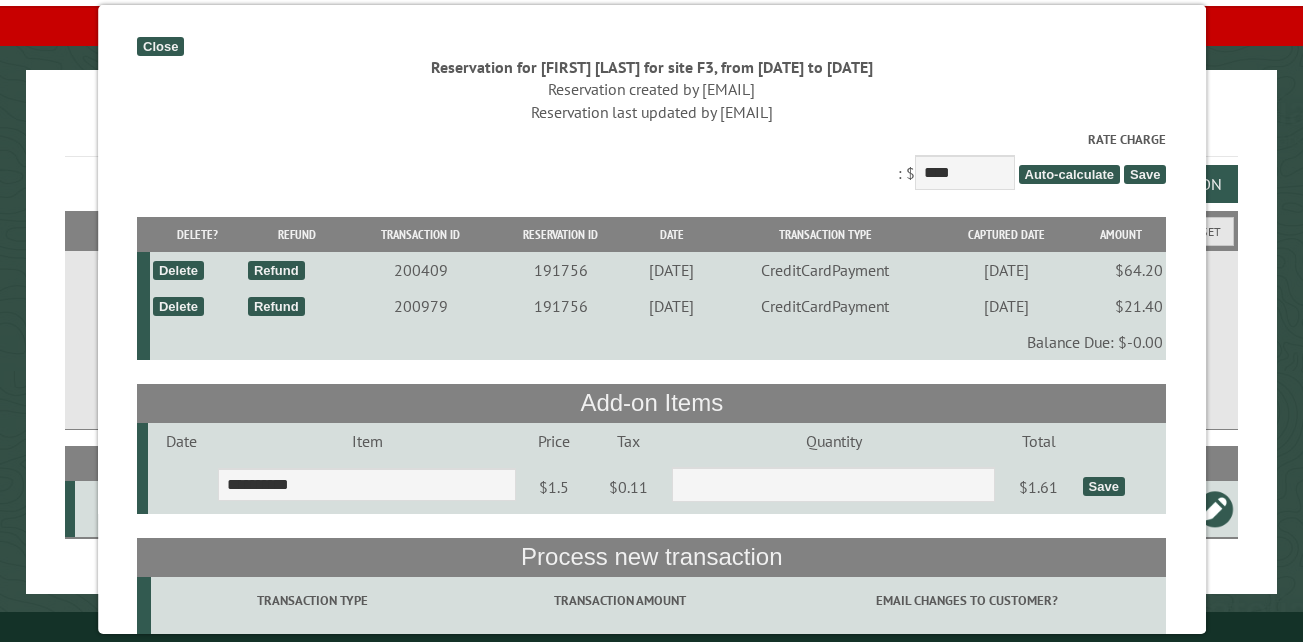 click on "Save" at bounding box center [1103, 486] 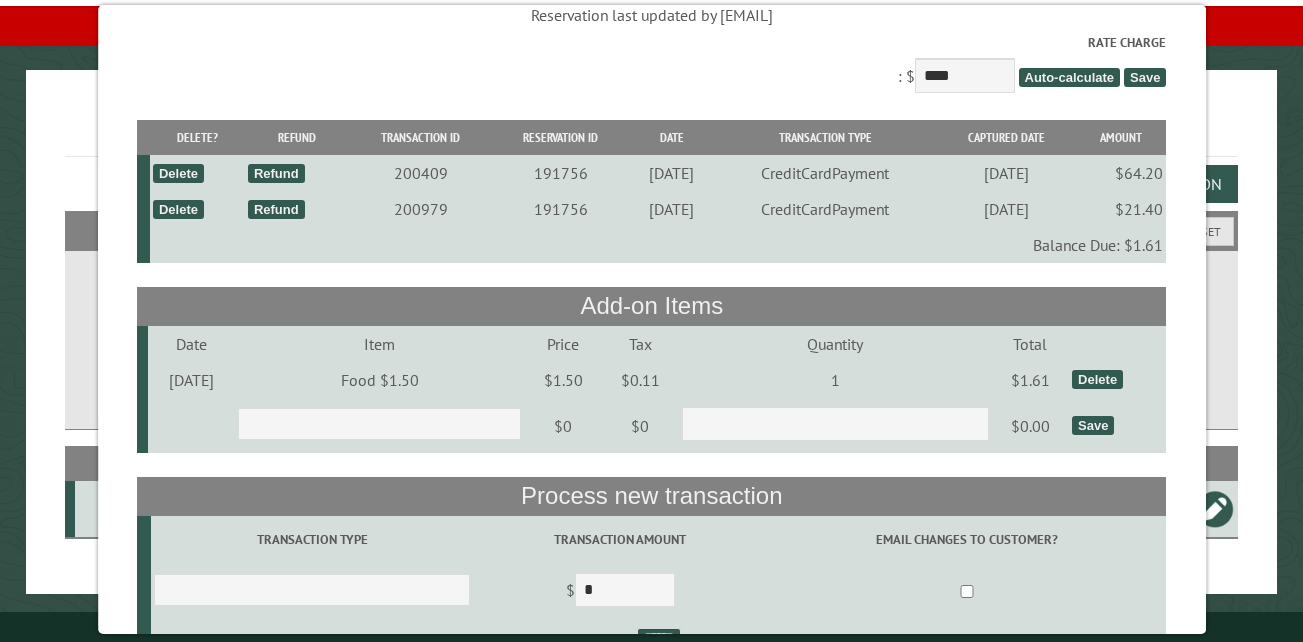 scroll, scrollTop: 322, scrollLeft: 0, axis: vertical 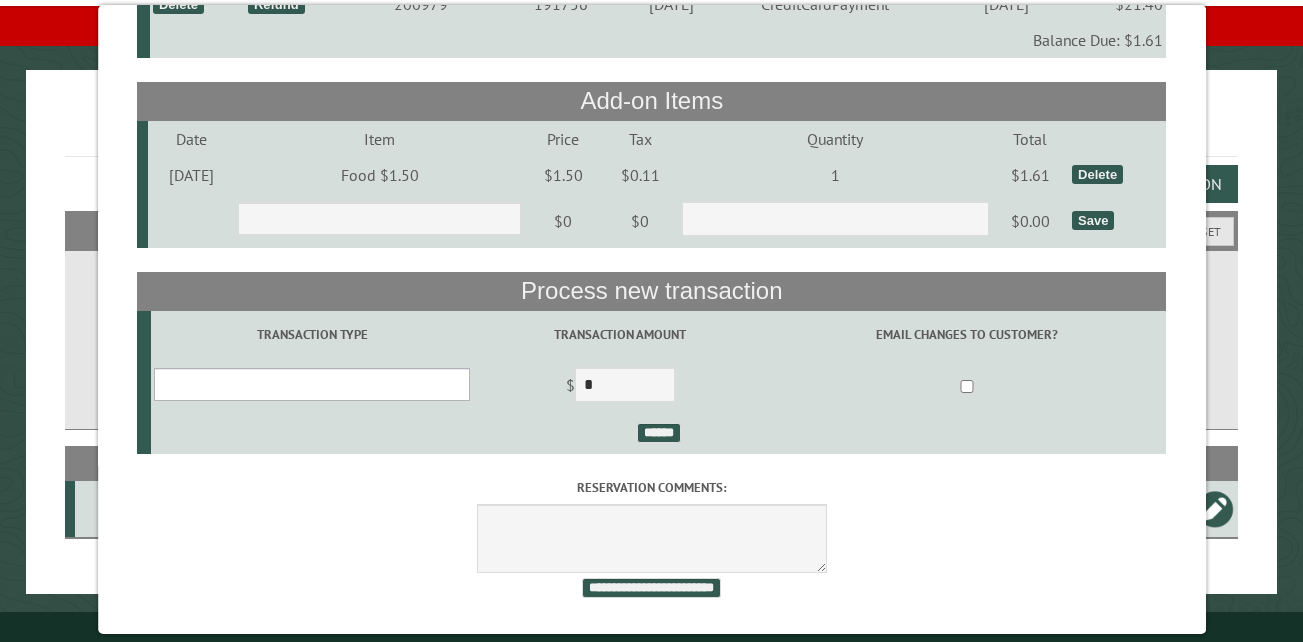 click on "**********" at bounding box center [312, 384] 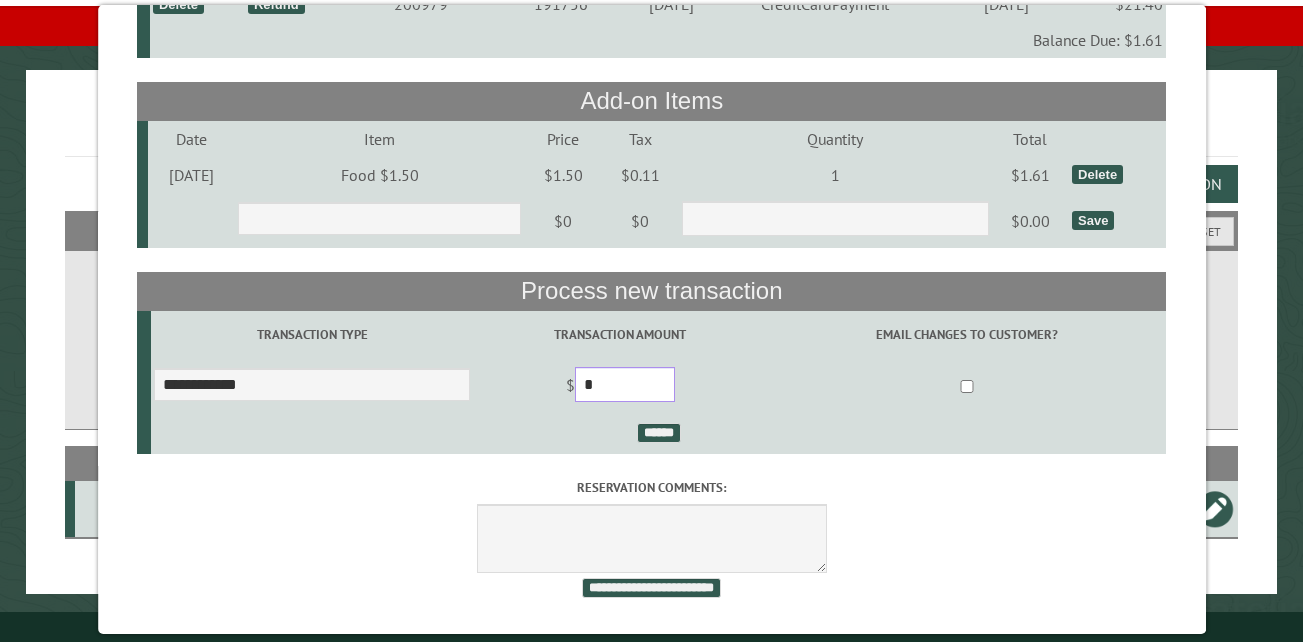 drag, startPoint x: 634, startPoint y: 374, endPoint x: 585, endPoint y: 368, distance: 49.365982 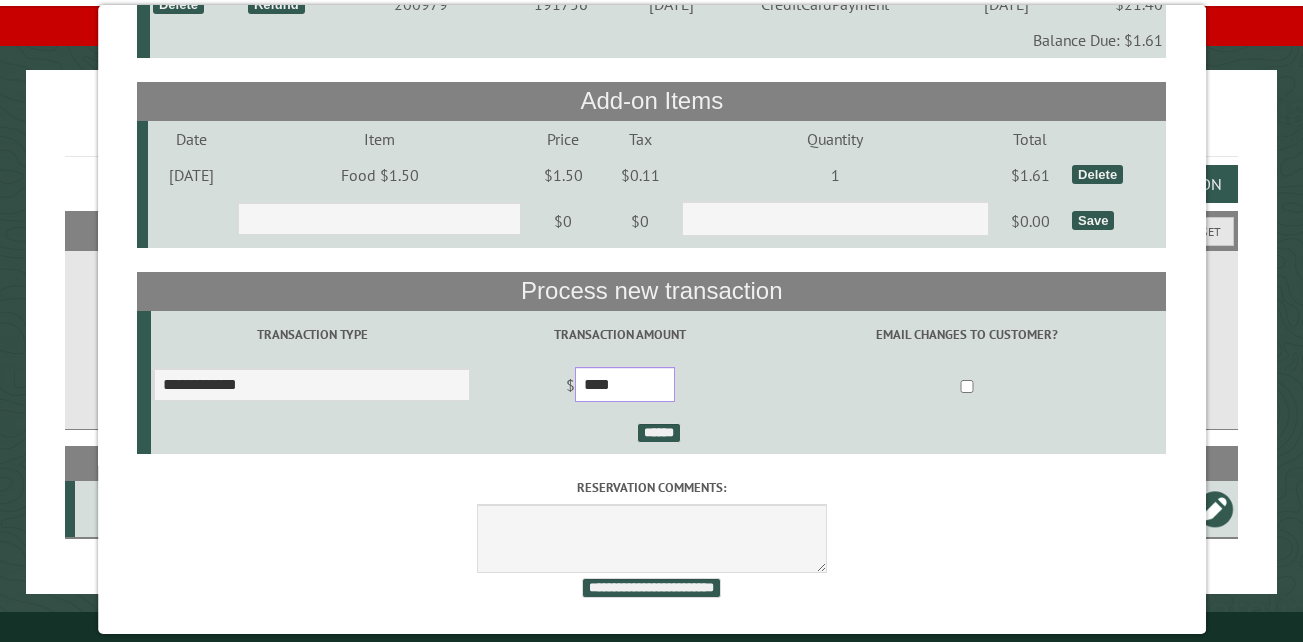 type on "****" 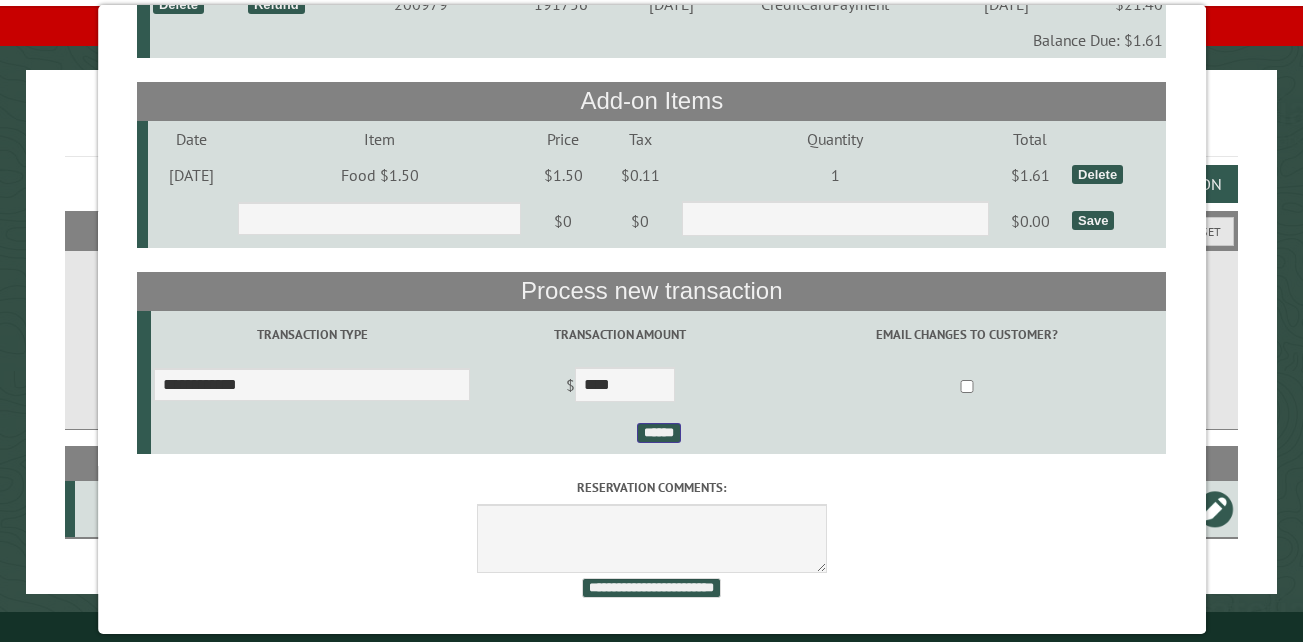click on "******" at bounding box center (658, 433) 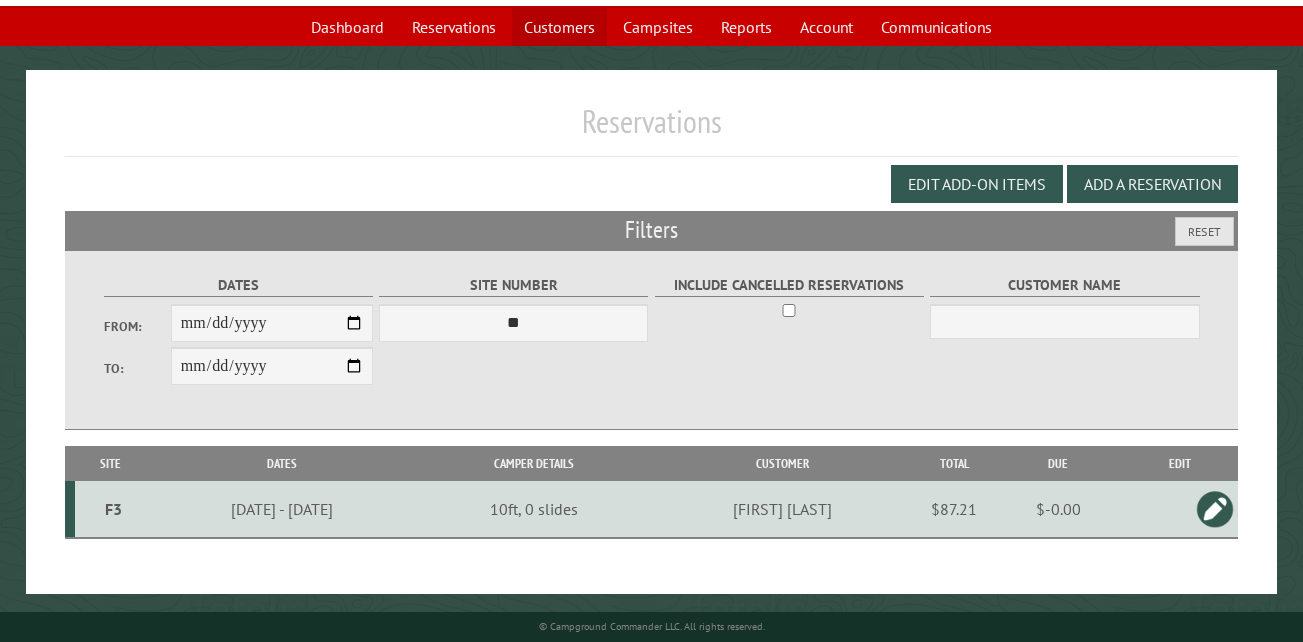 click on "Customers" at bounding box center (559, 27) 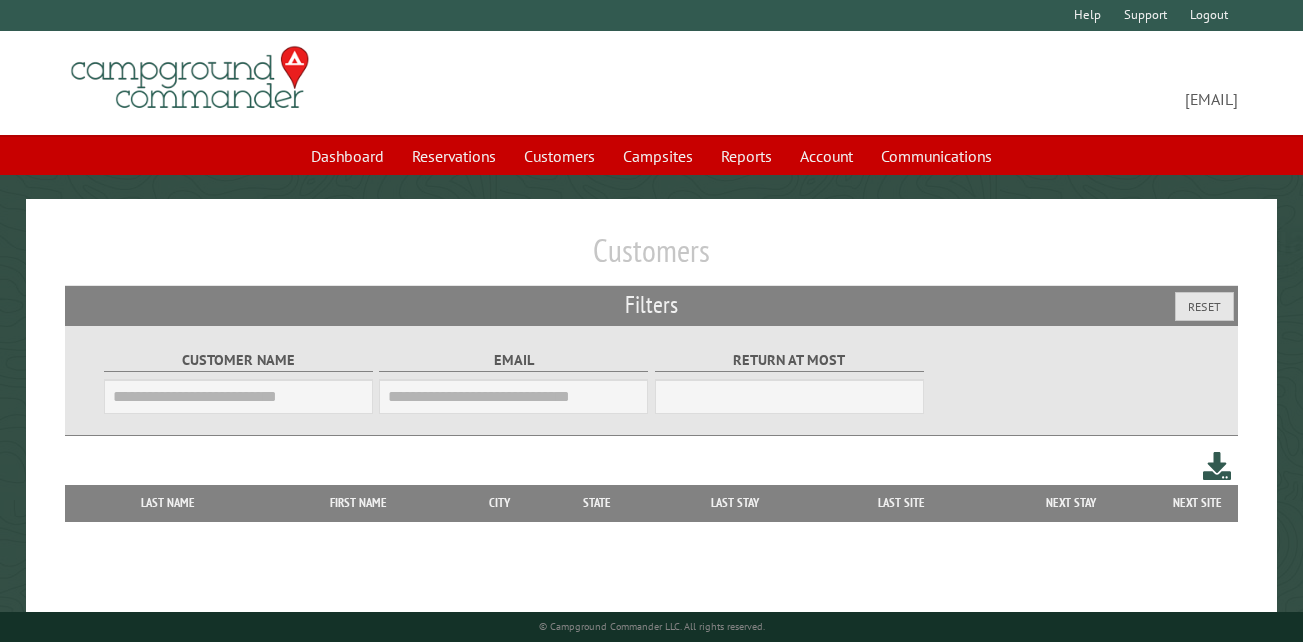 scroll, scrollTop: 0, scrollLeft: 0, axis: both 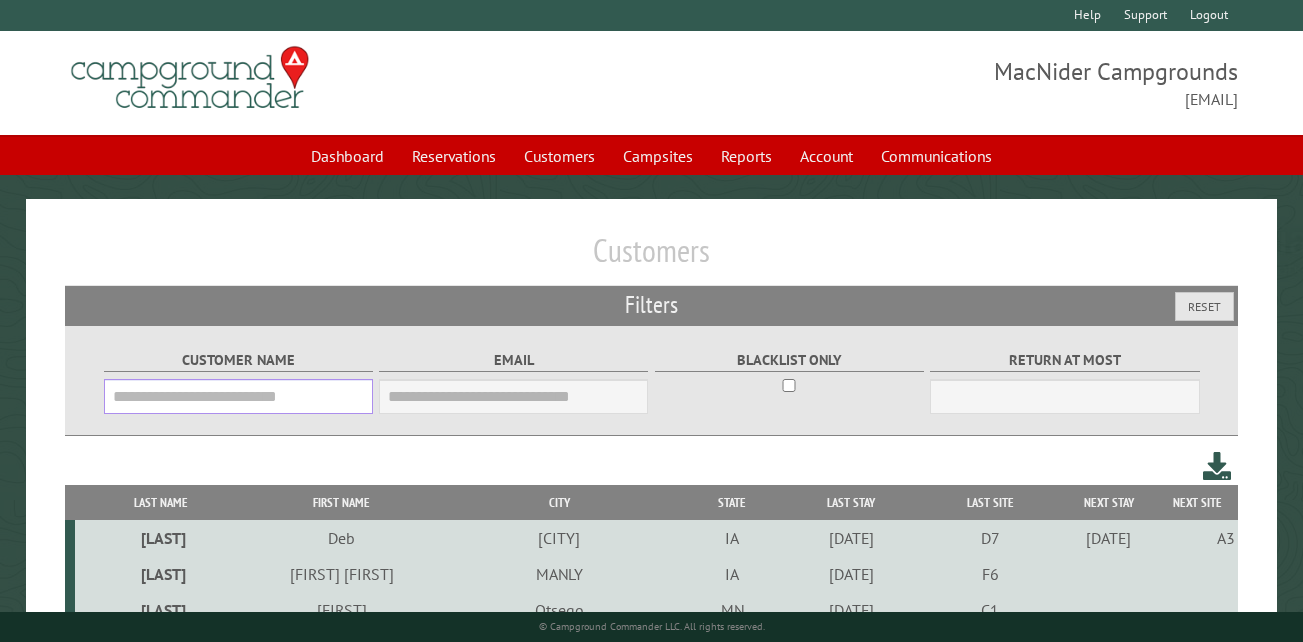 click on "Customer Name" at bounding box center (238, 396) 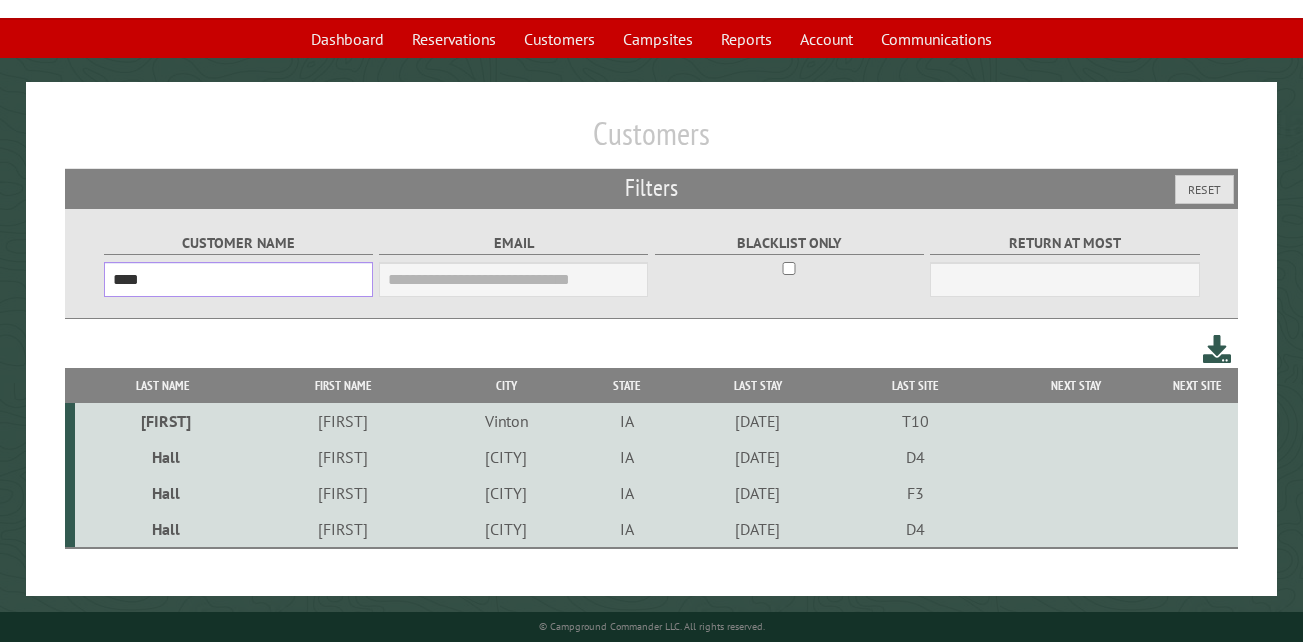scroll, scrollTop: 119, scrollLeft: 0, axis: vertical 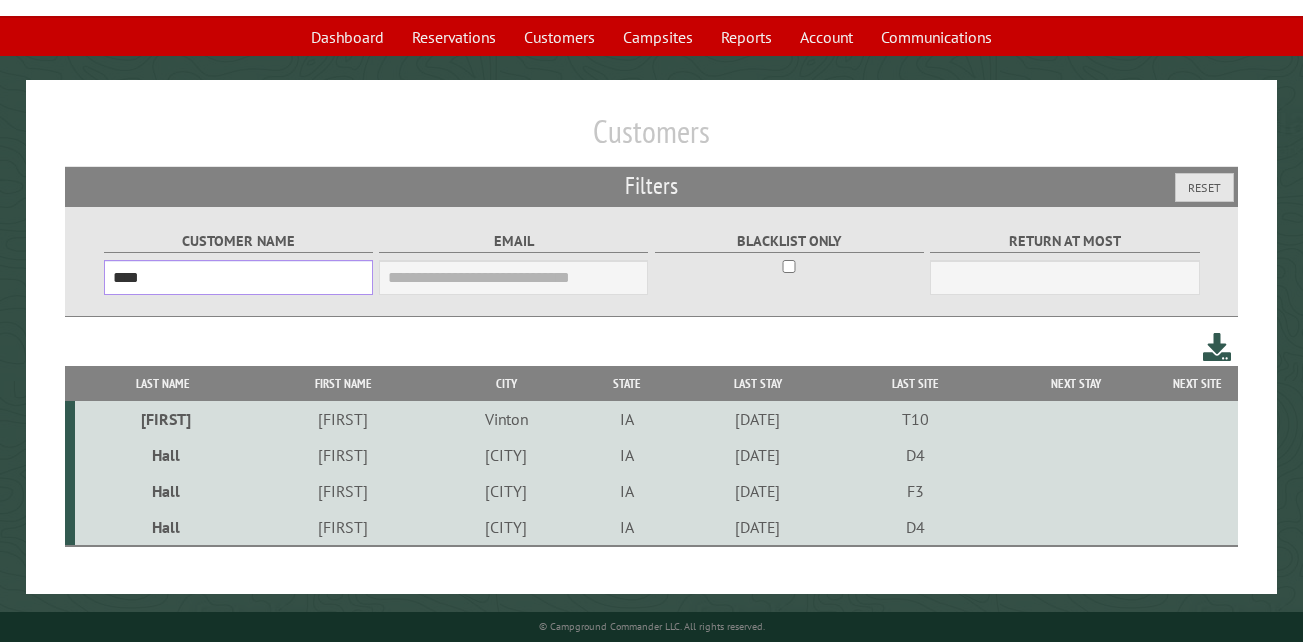 type on "****" 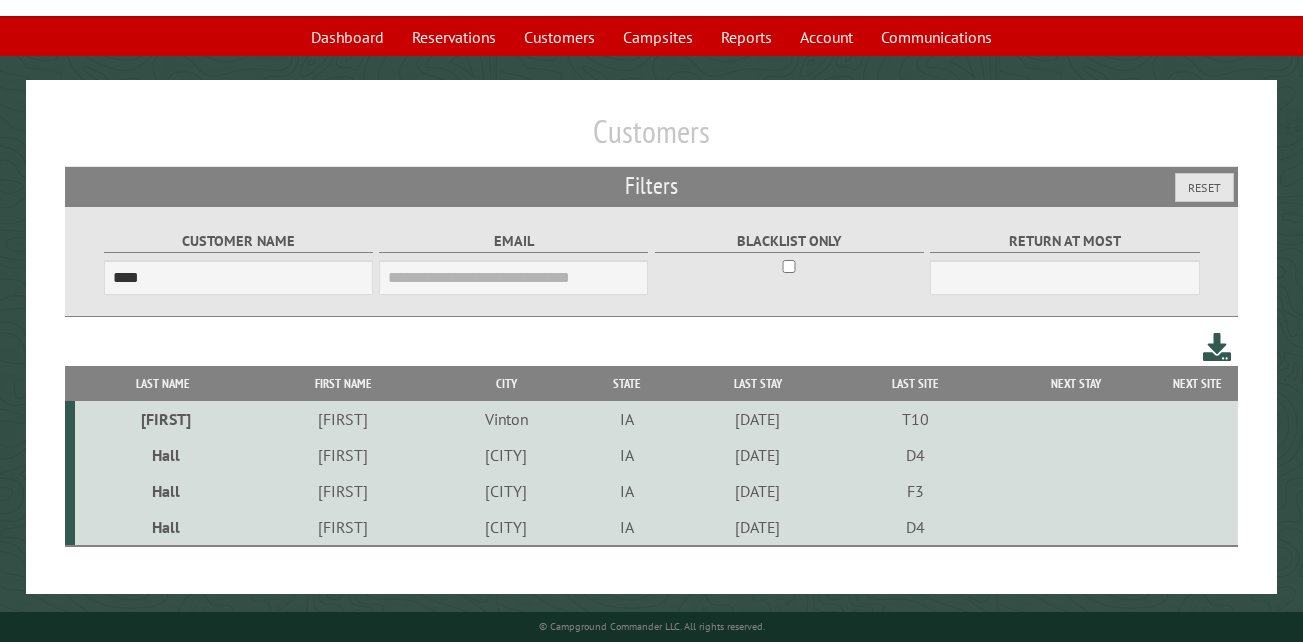 click on "Hall" at bounding box center (163, 491) 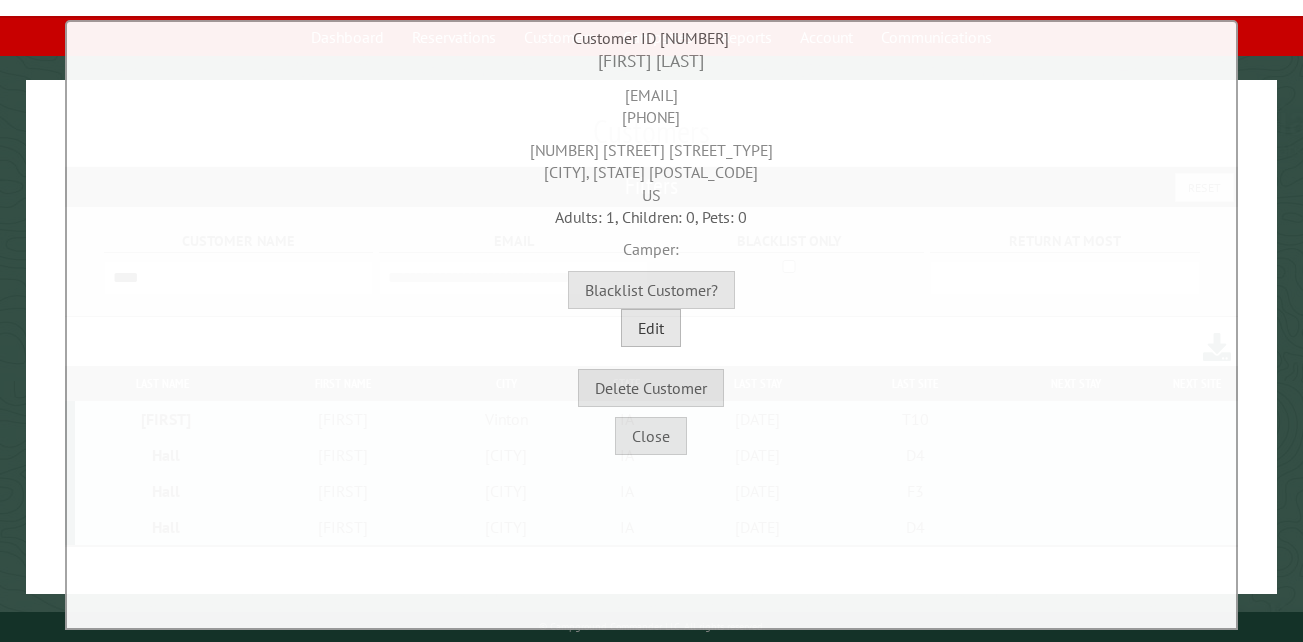 click on "Edit" at bounding box center (651, 328) 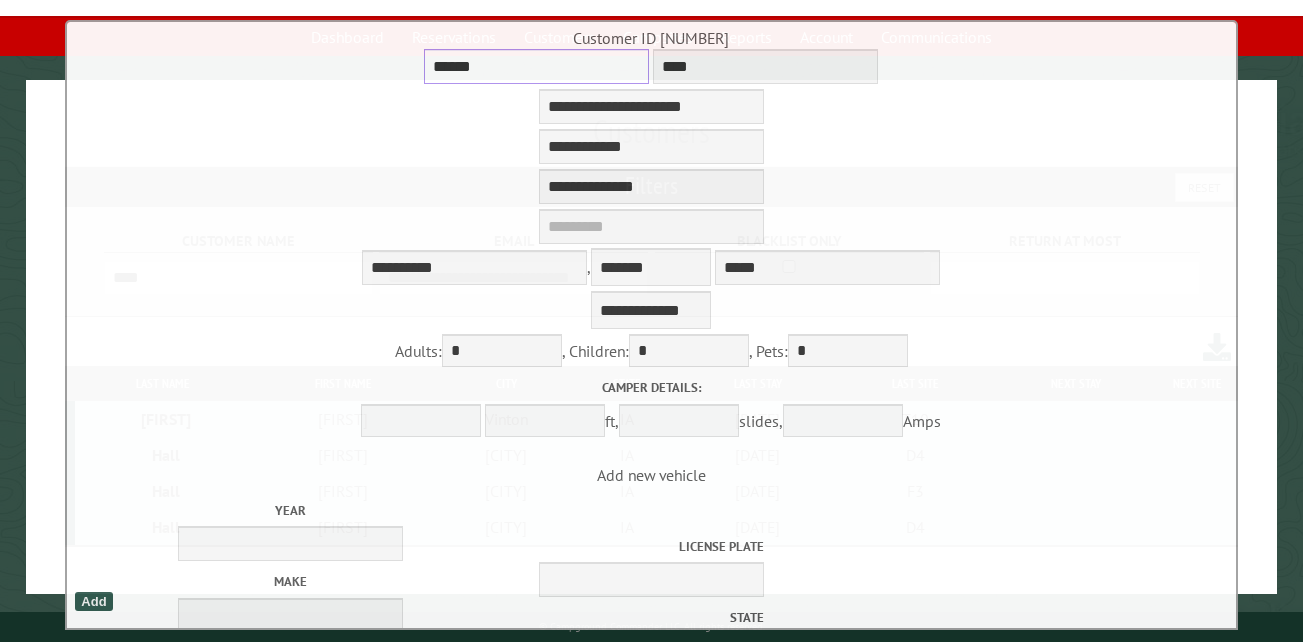 drag, startPoint x: 502, startPoint y: 65, endPoint x: 436, endPoint y: 57, distance: 66.48308 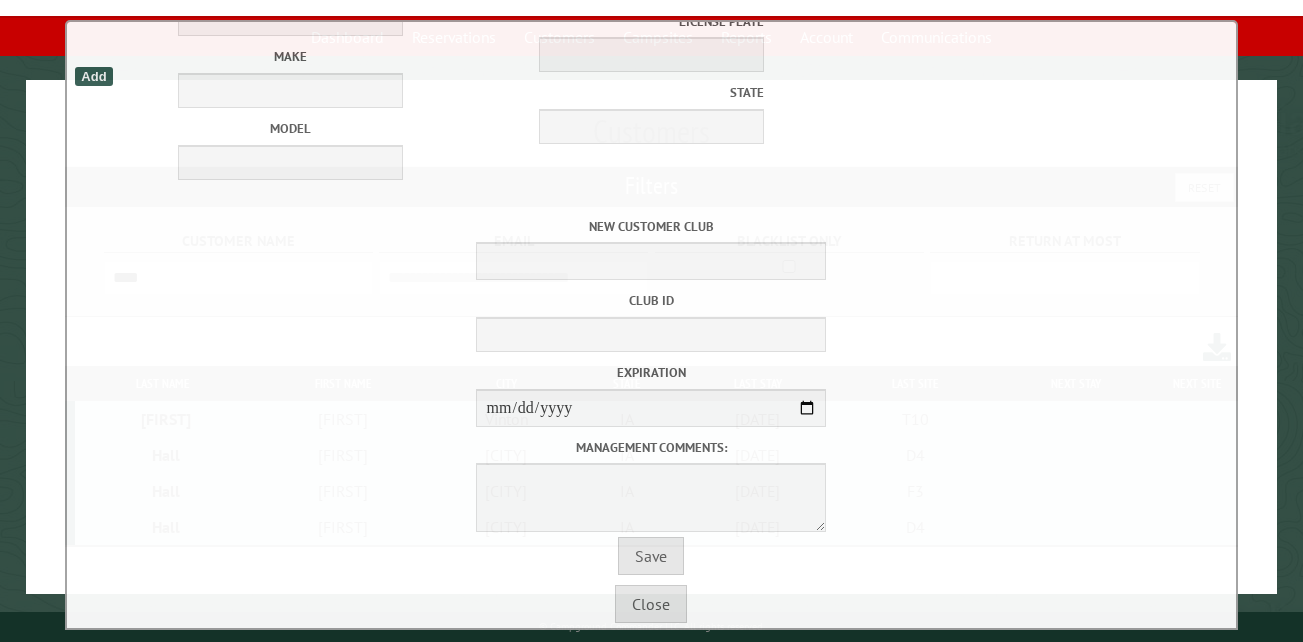 scroll, scrollTop: 573, scrollLeft: 0, axis: vertical 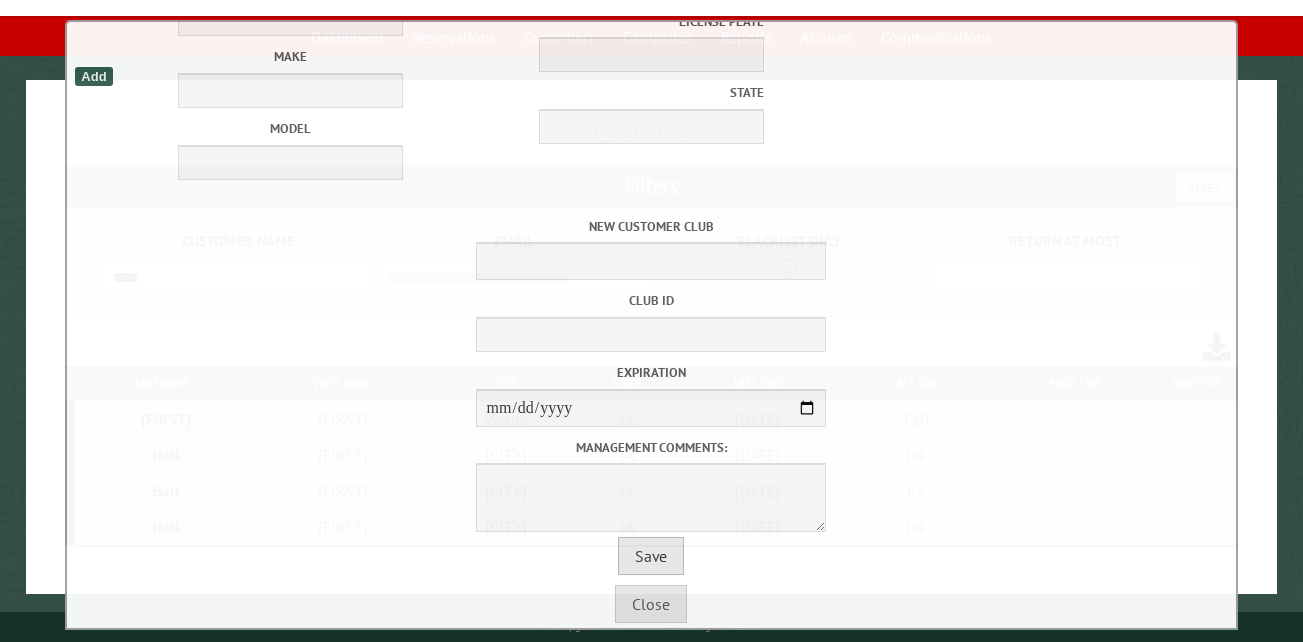 click on "Save" at bounding box center [651, 556] 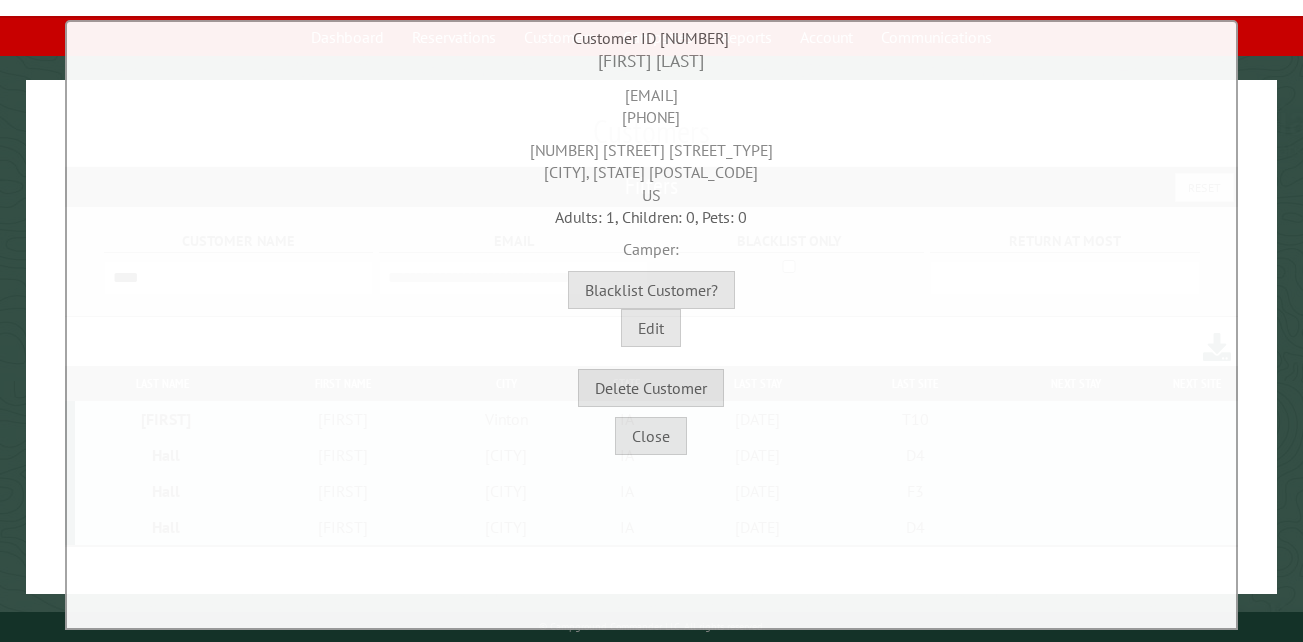 scroll, scrollTop: 0, scrollLeft: 0, axis: both 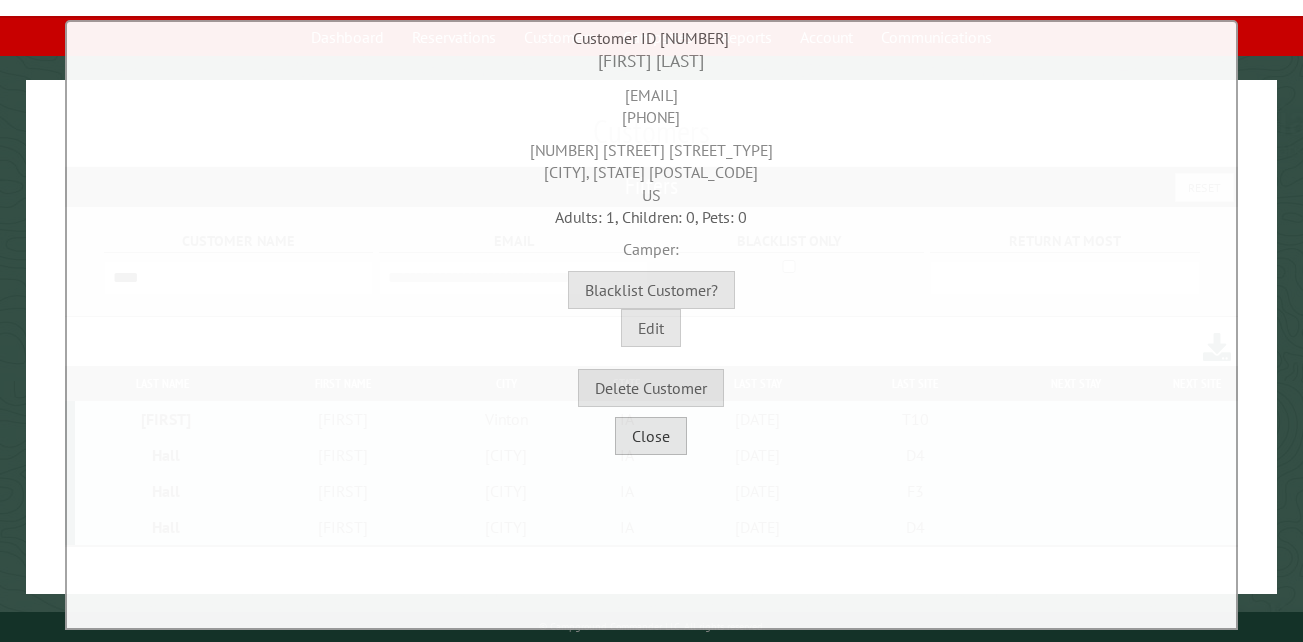 click on "Close" at bounding box center (651, 436) 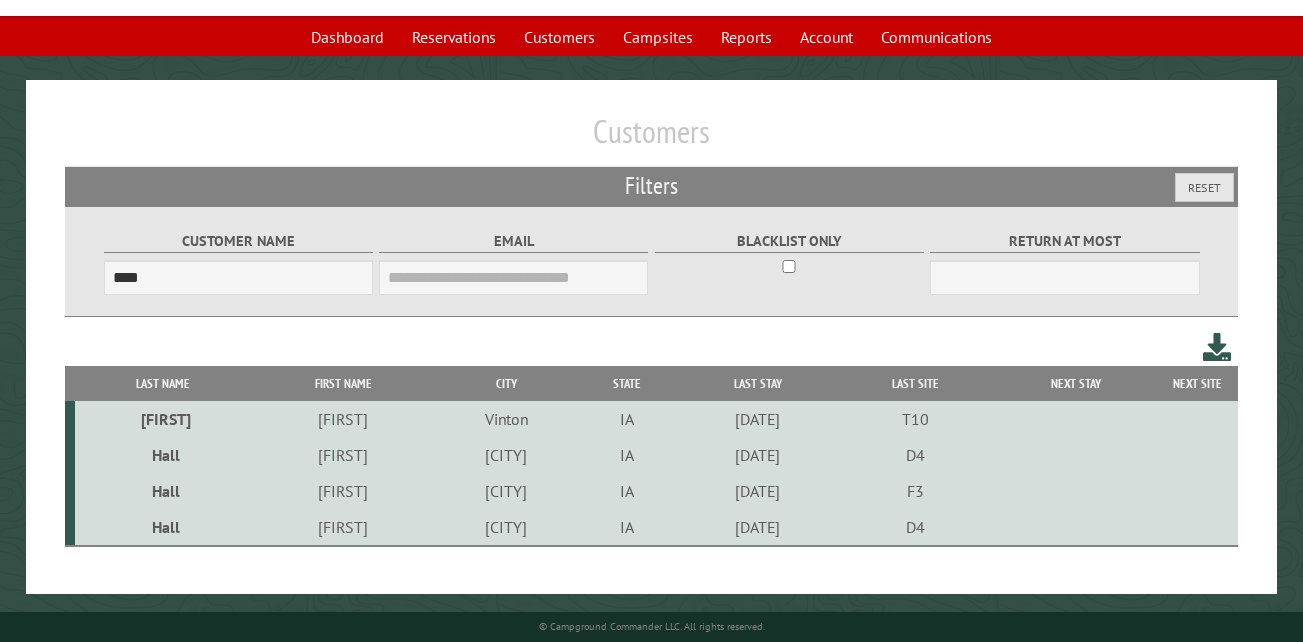 click on "Hall" at bounding box center (163, 527) 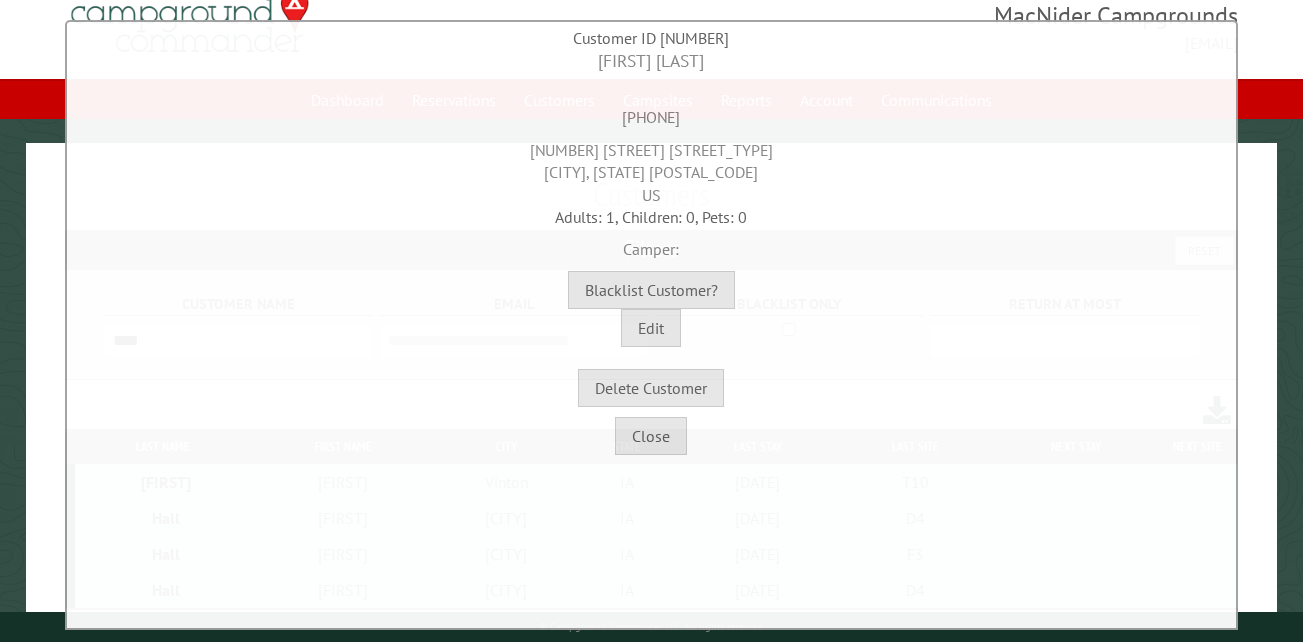 scroll, scrollTop: 0, scrollLeft: 0, axis: both 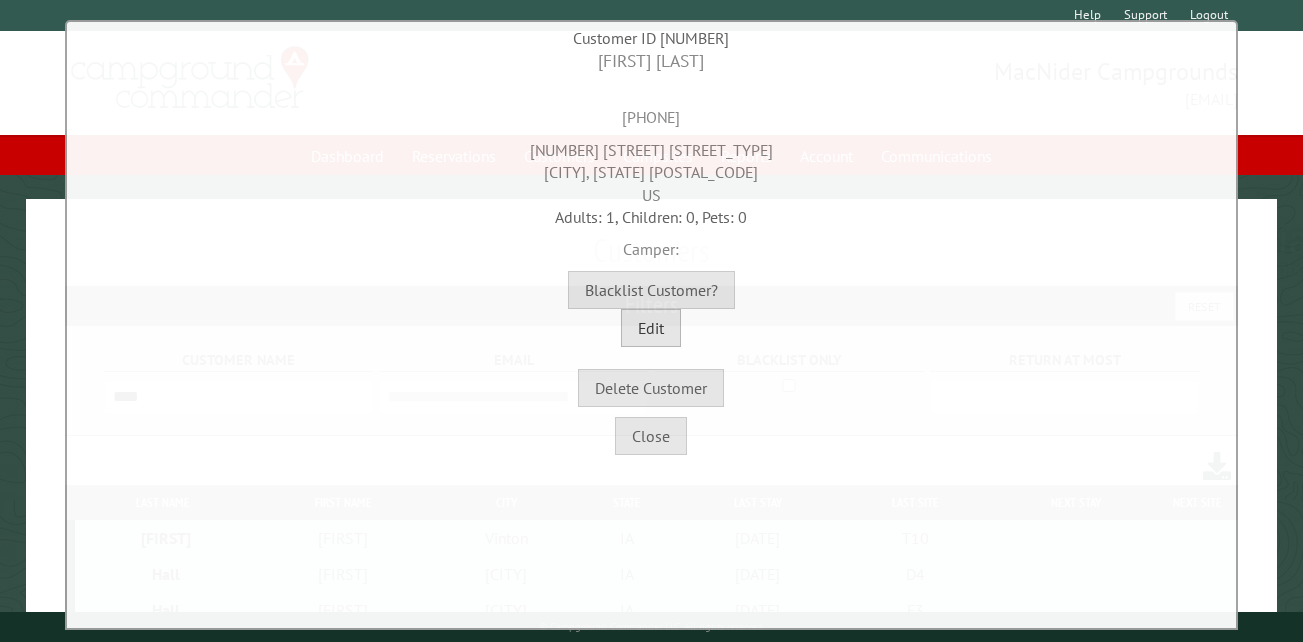 click on "Edit" at bounding box center [651, 328] 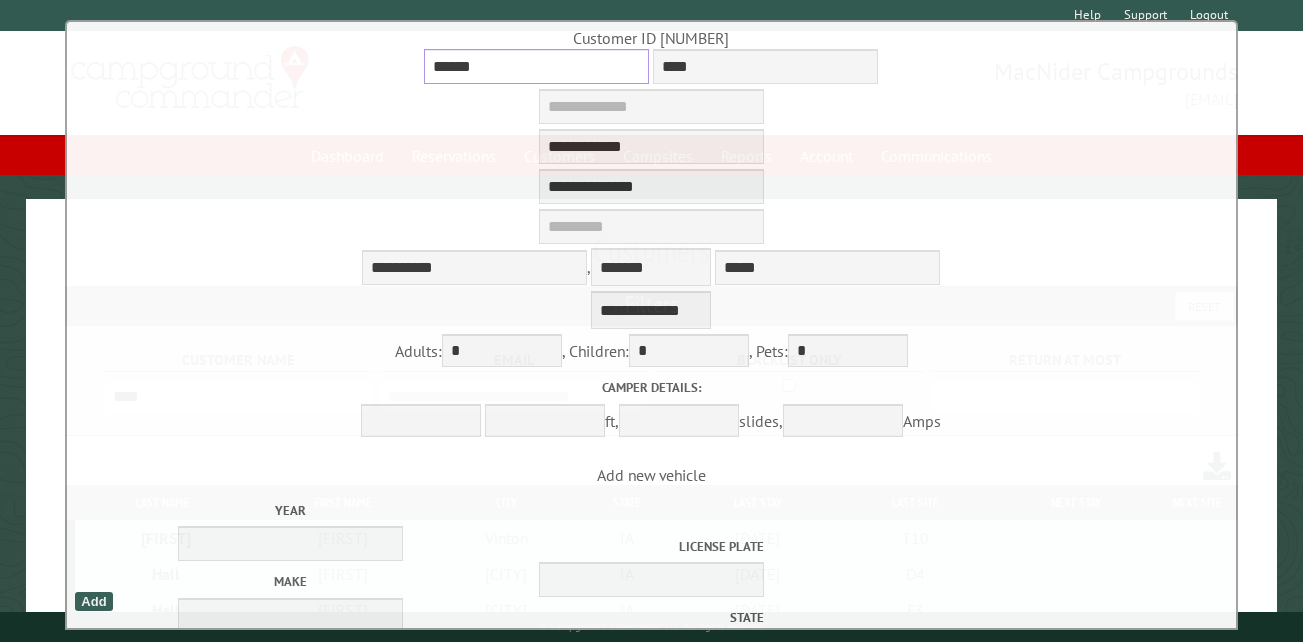drag, startPoint x: 478, startPoint y: 74, endPoint x: 404, endPoint y: 65, distance: 74.54529 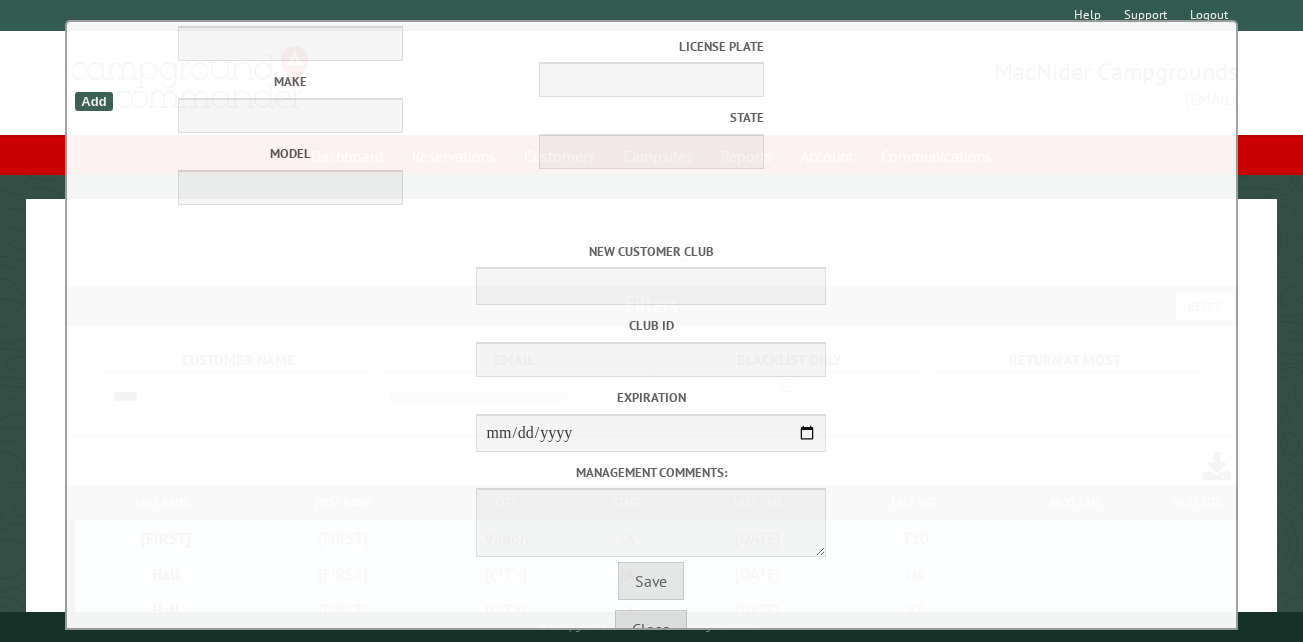 scroll, scrollTop: 573, scrollLeft: 0, axis: vertical 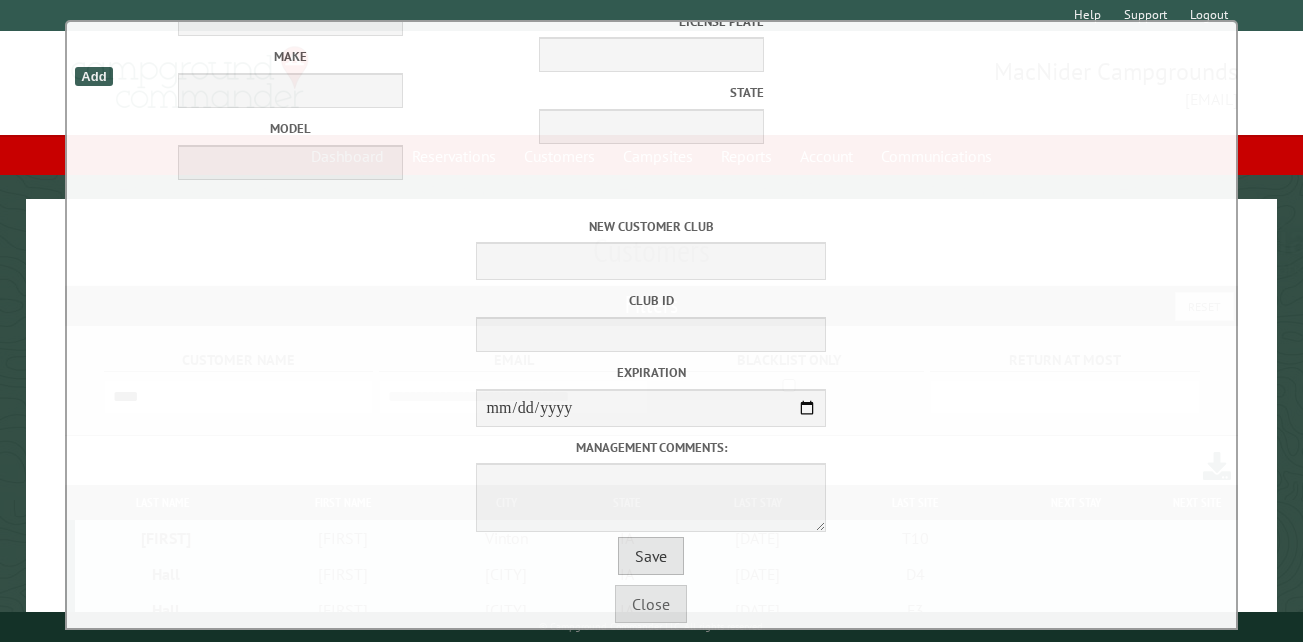 type on "******" 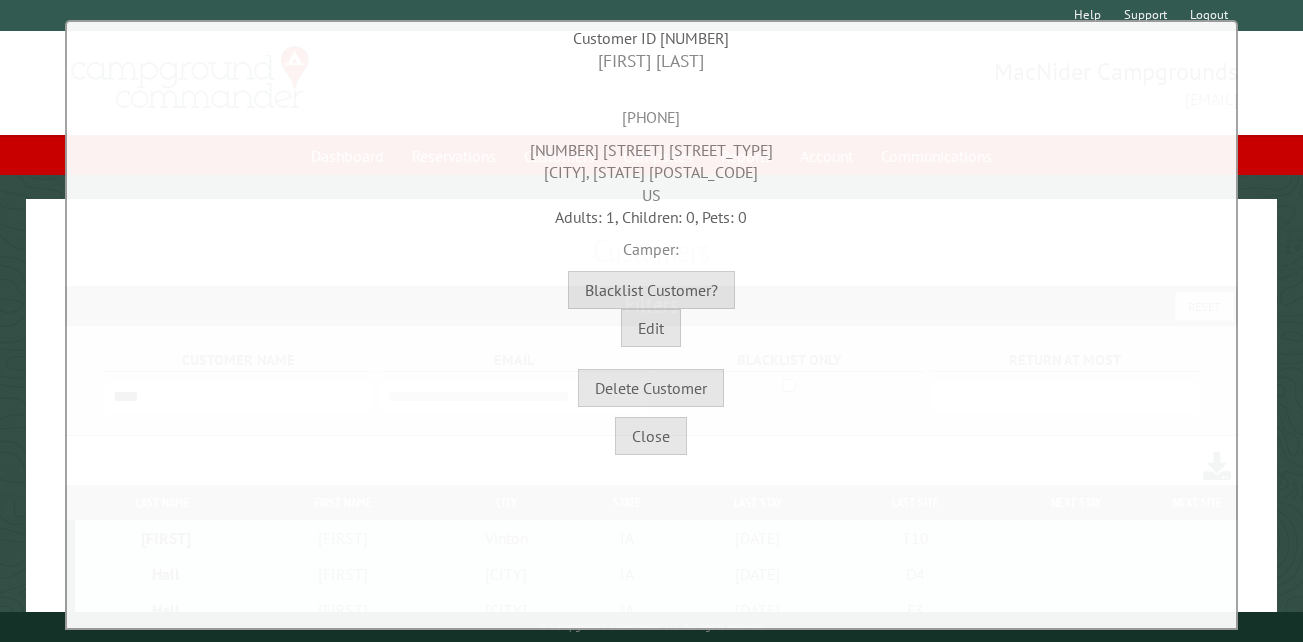 scroll, scrollTop: 0, scrollLeft: 0, axis: both 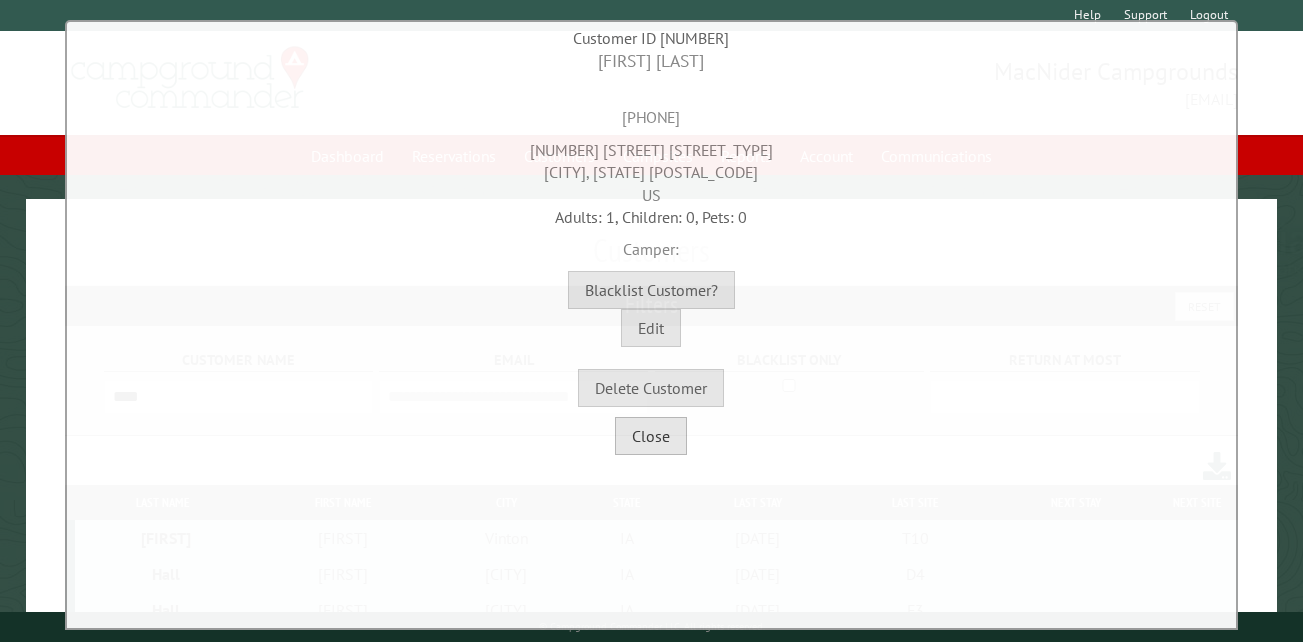 click on "Close" at bounding box center (651, 436) 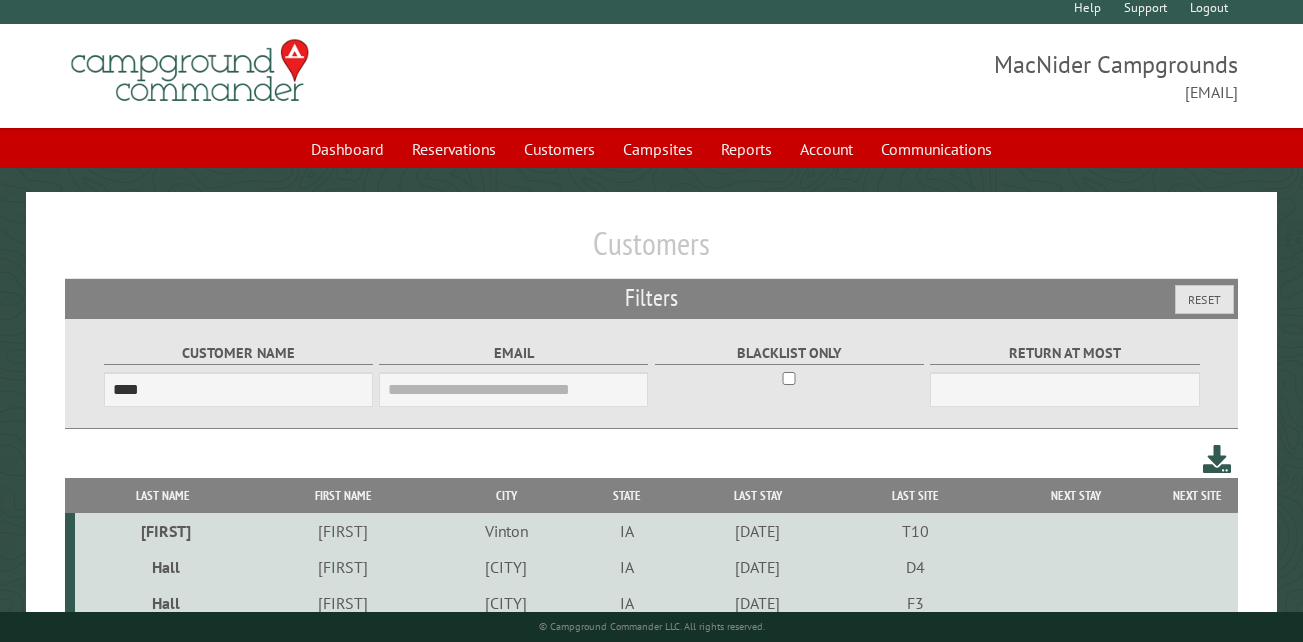 scroll, scrollTop: 0, scrollLeft: 0, axis: both 